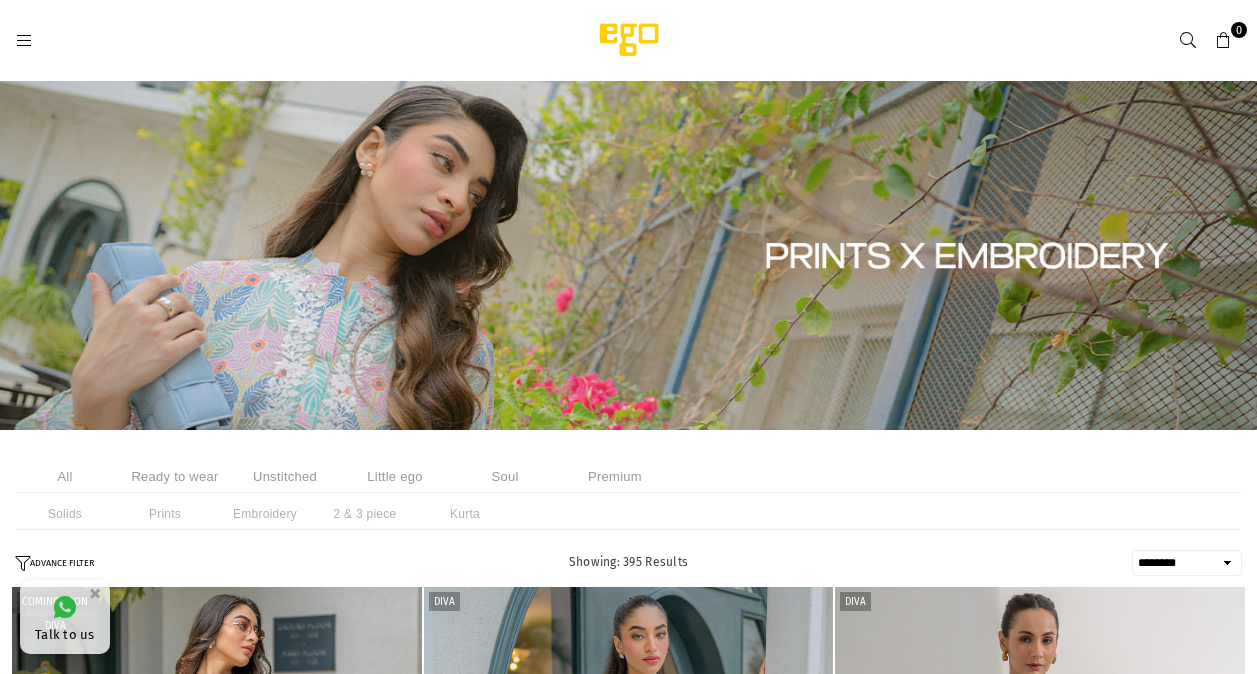 select on "******" 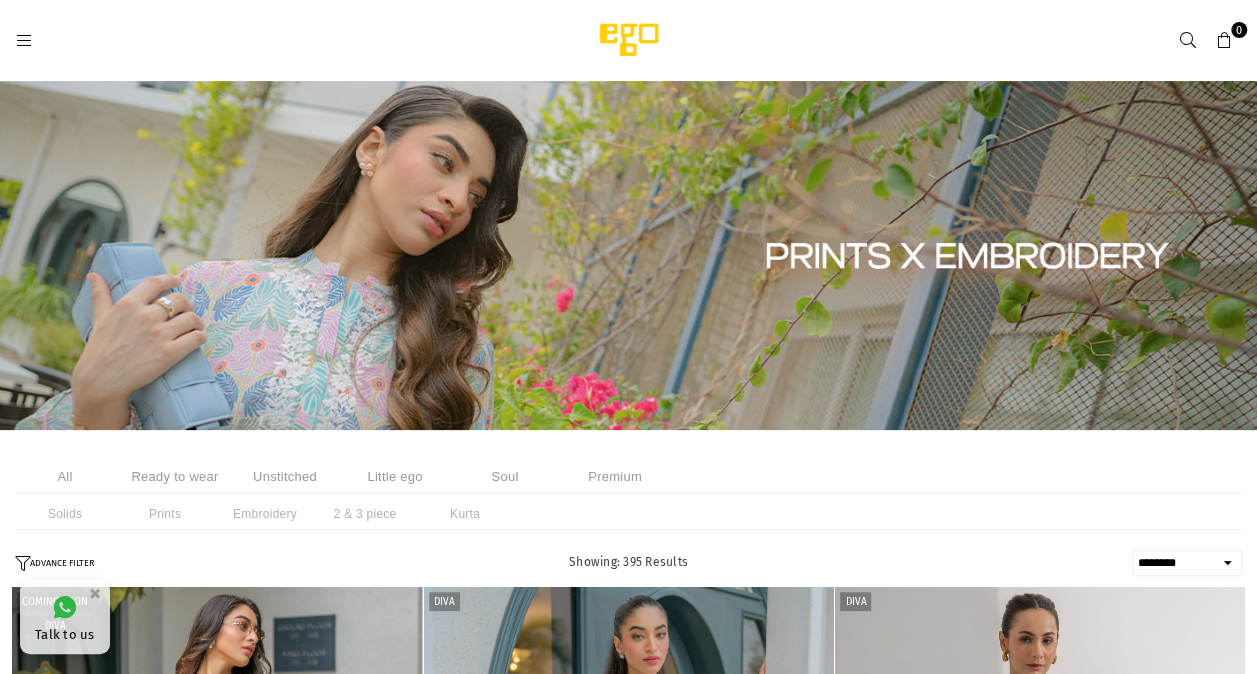 scroll, scrollTop: 0, scrollLeft: 0, axis: both 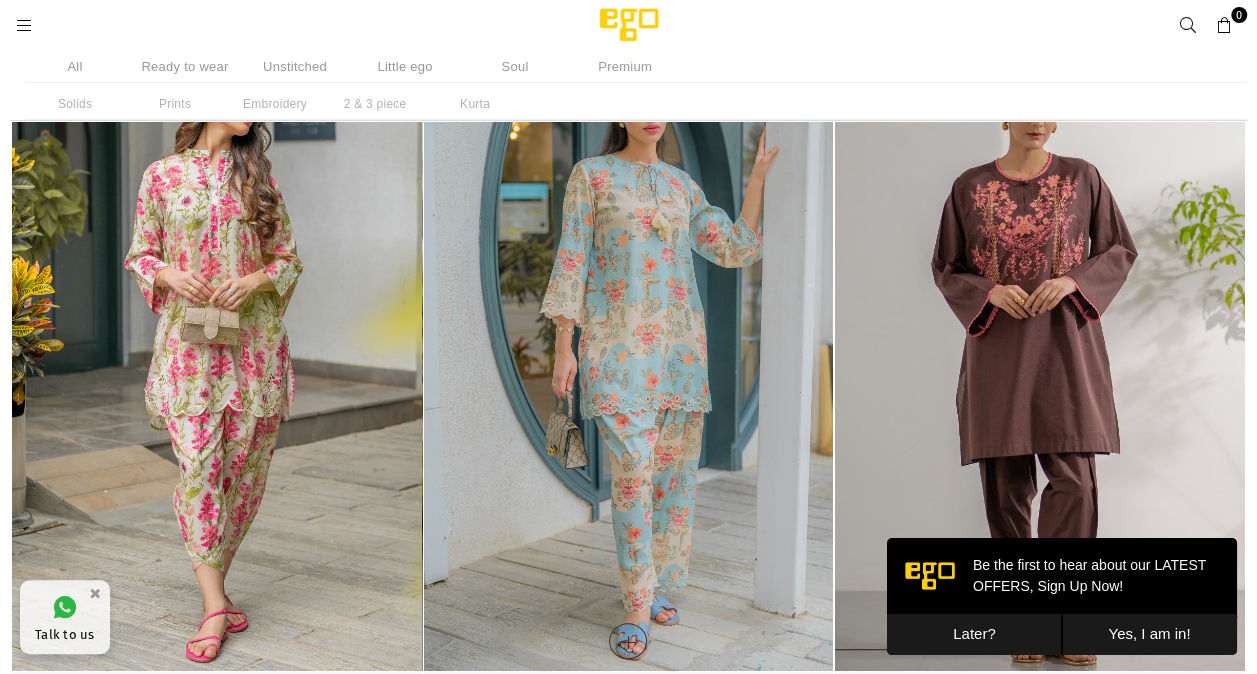 click at bounding box center [629, 363] 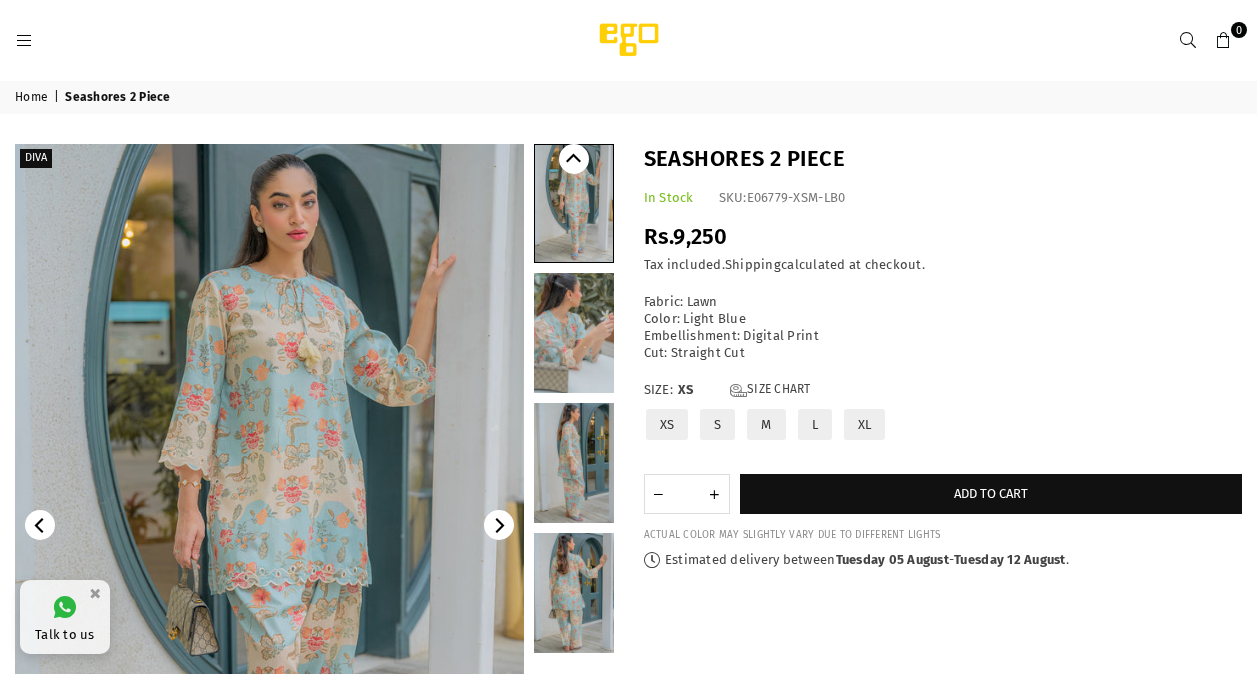 scroll, scrollTop: 0, scrollLeft: 0, axis: both 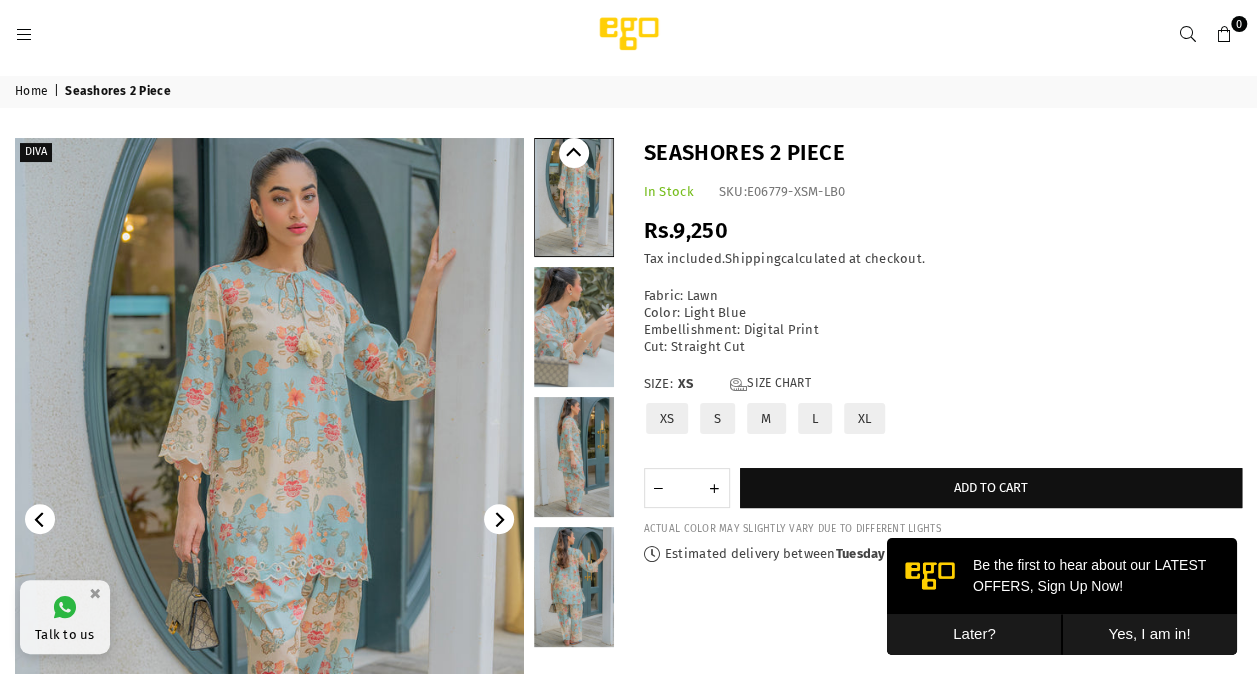 click at bounding box center [574, 327] 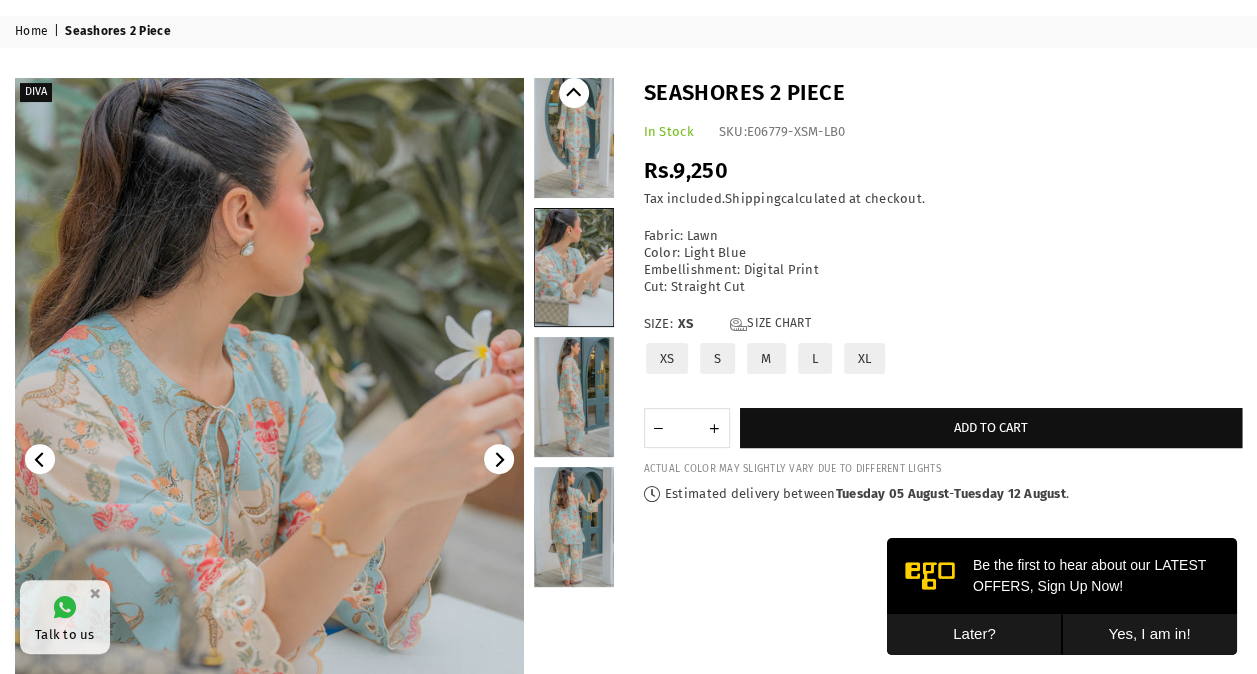 scroll, scrollTop: 50, scrollLeft: 0, axis: vertical 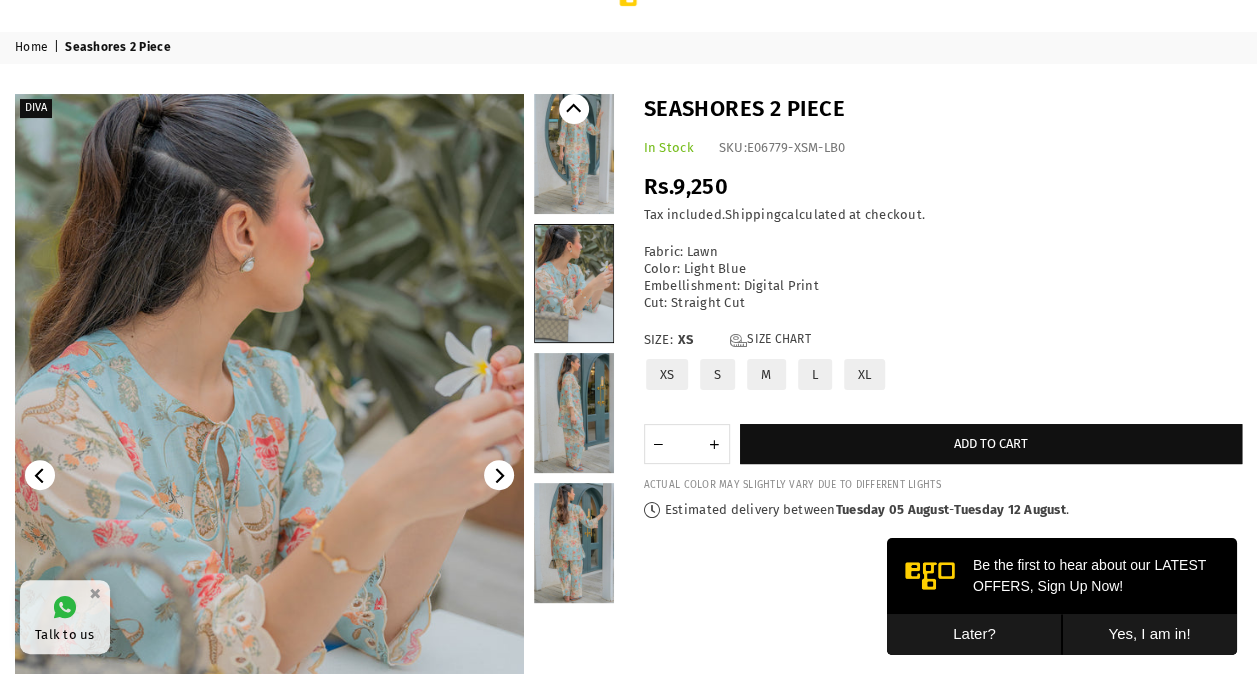 click at bounding box center [574, 154] 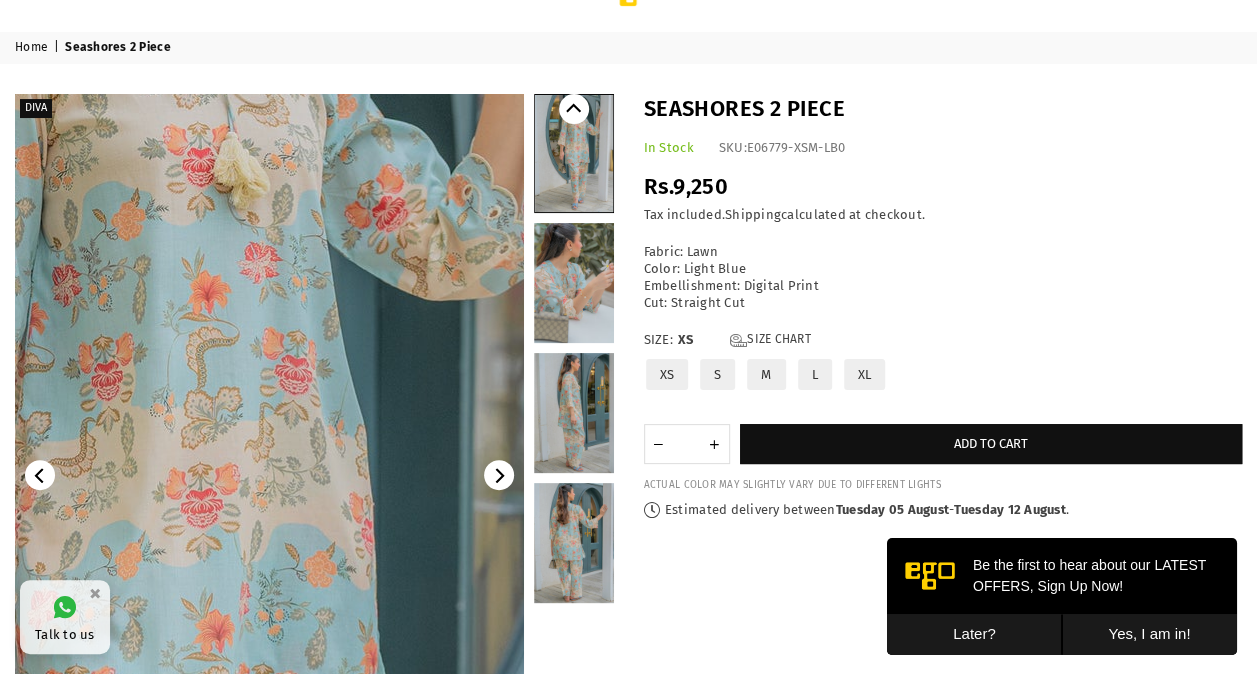 scroll, scrollTop: 0, scrollLeft: 0, axis: both 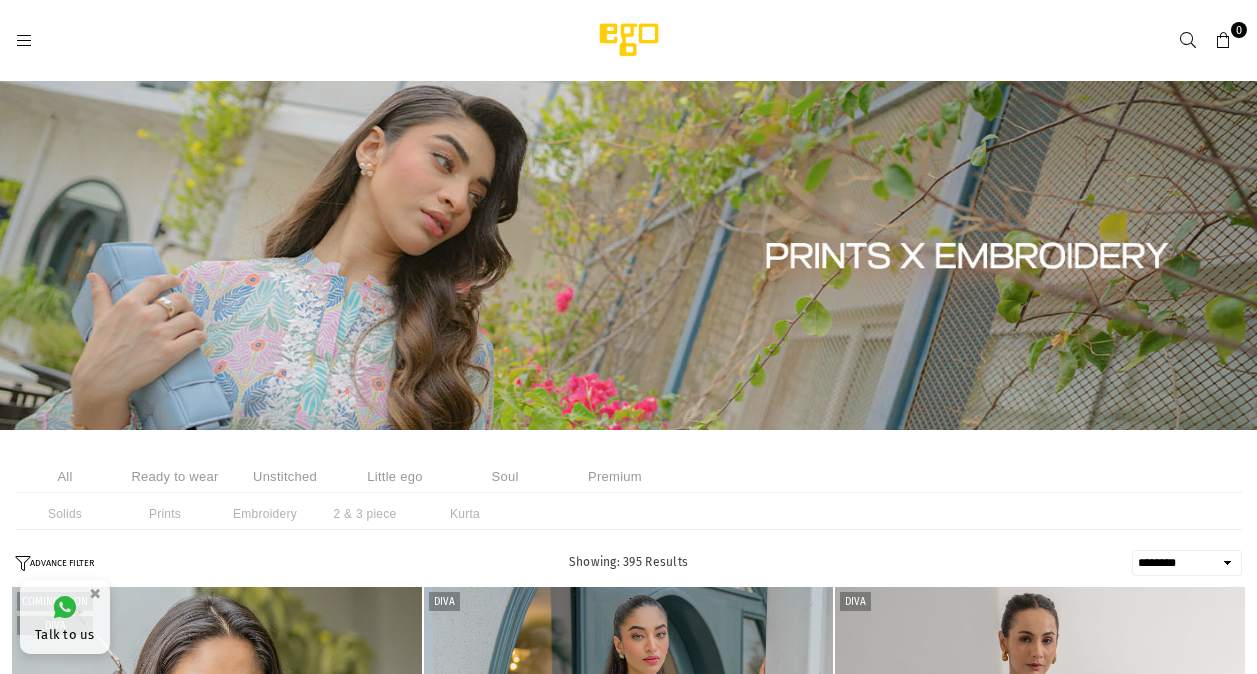 select on "******" 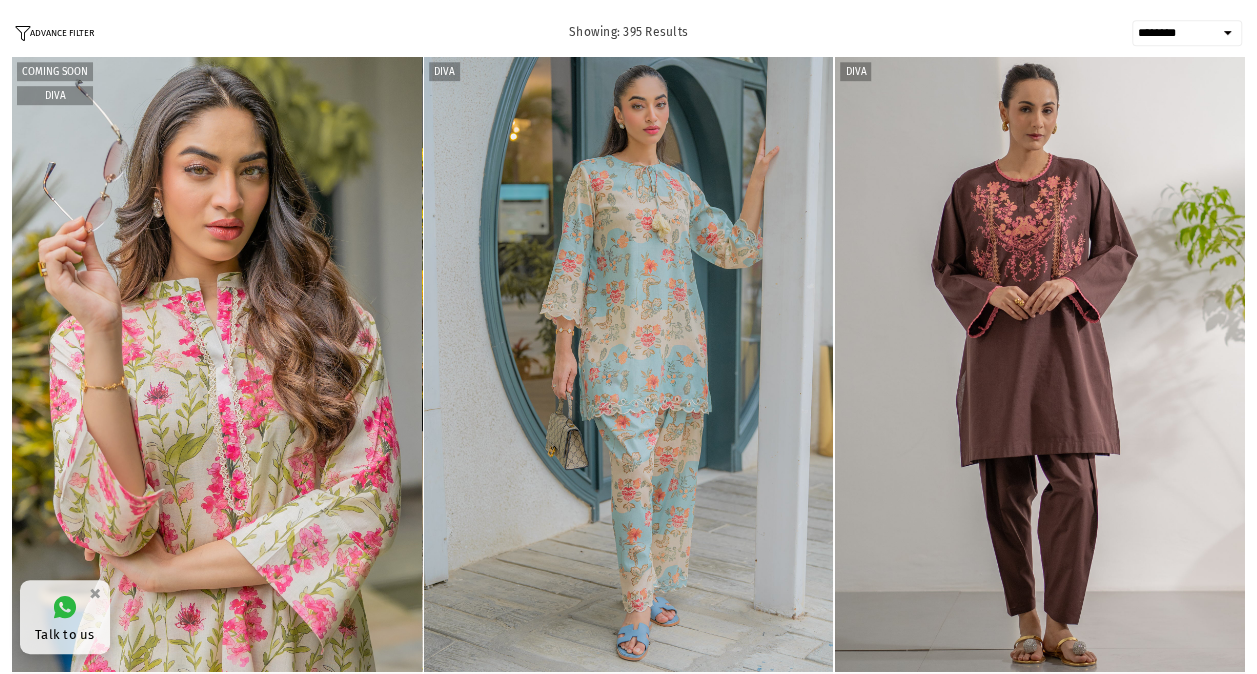 scroll, scrollTop: 0, scrollLeft: 0, axis: both 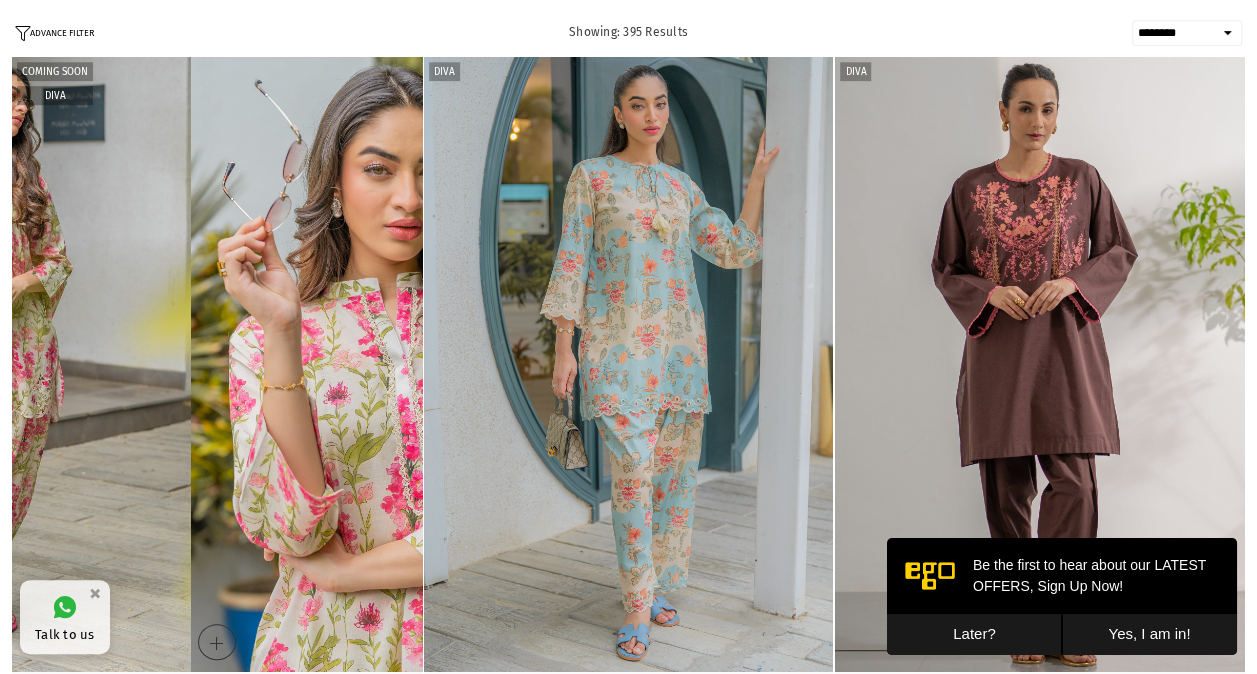 click on "**********" at bounding box center [628, 1355] 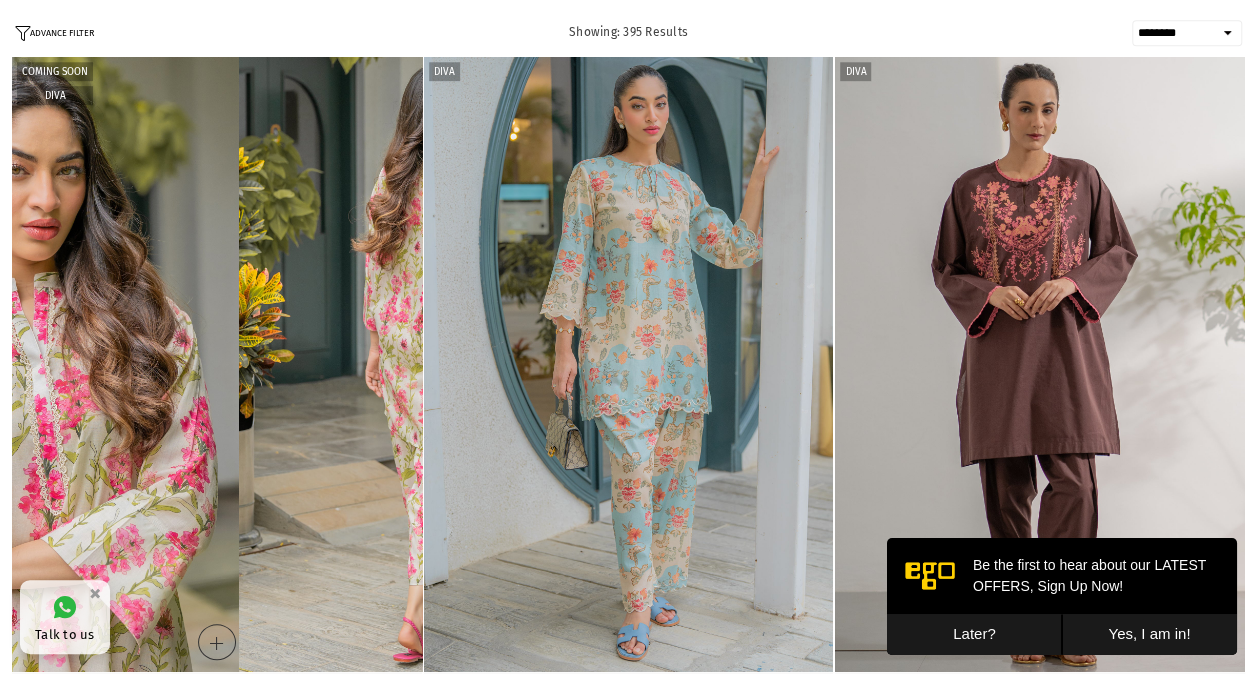 click at bounding box center [34, 364] 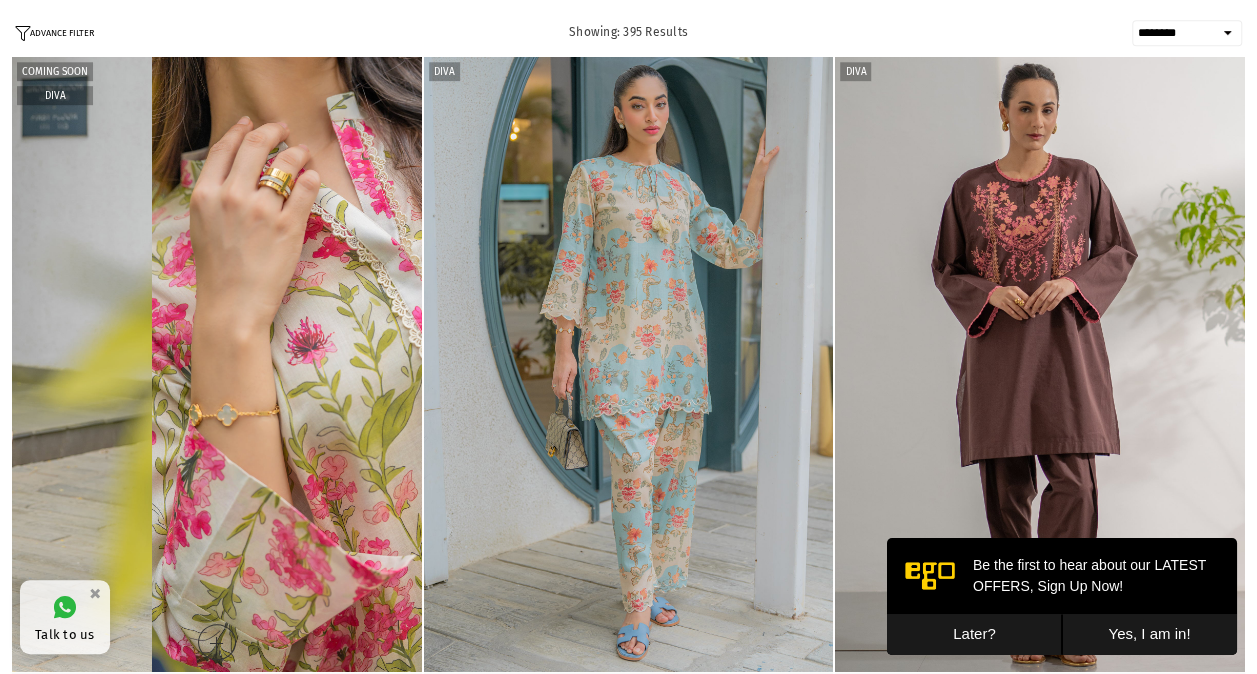 click on "**********" at bounding box center (628, 1355) 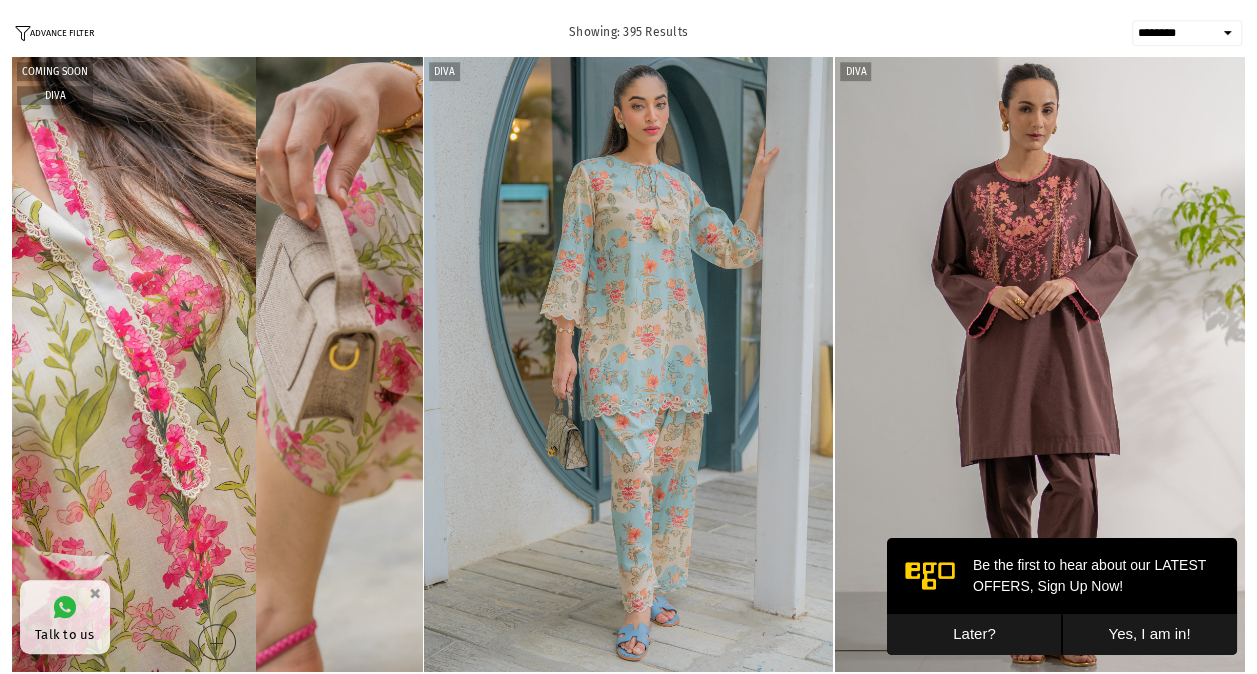 click on "**********" at bounding box center (628, 1355) 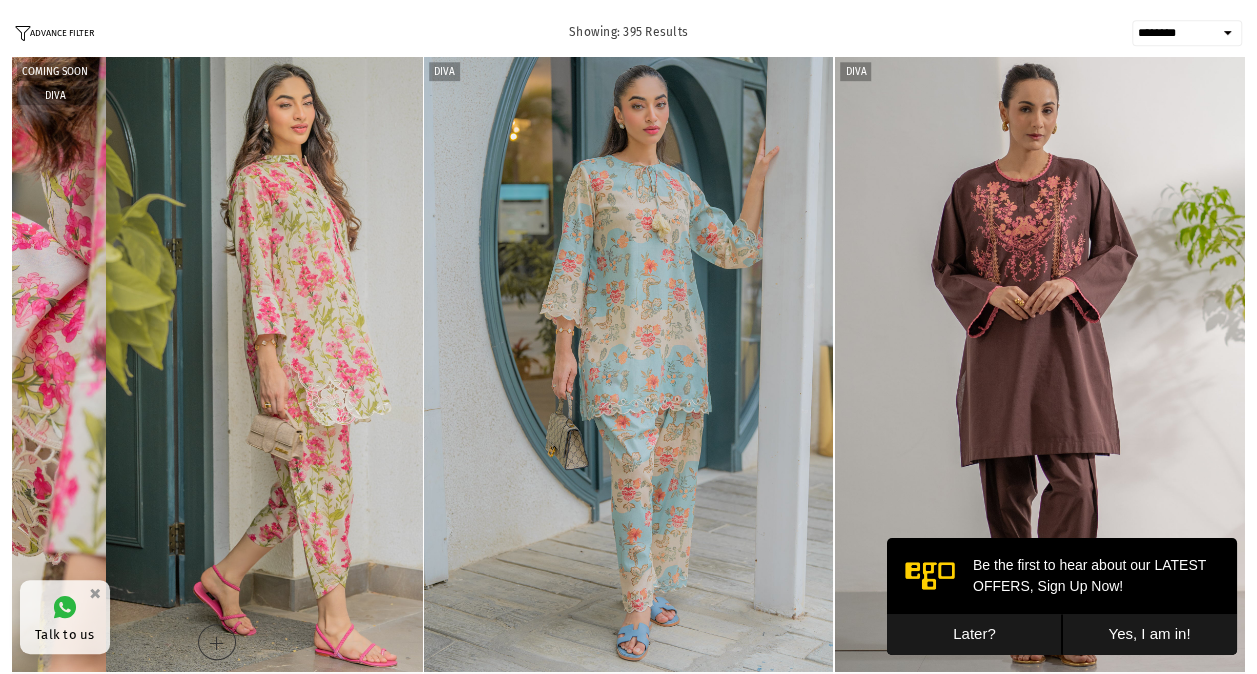 click on "**********" at bounding box center (628, 1355) 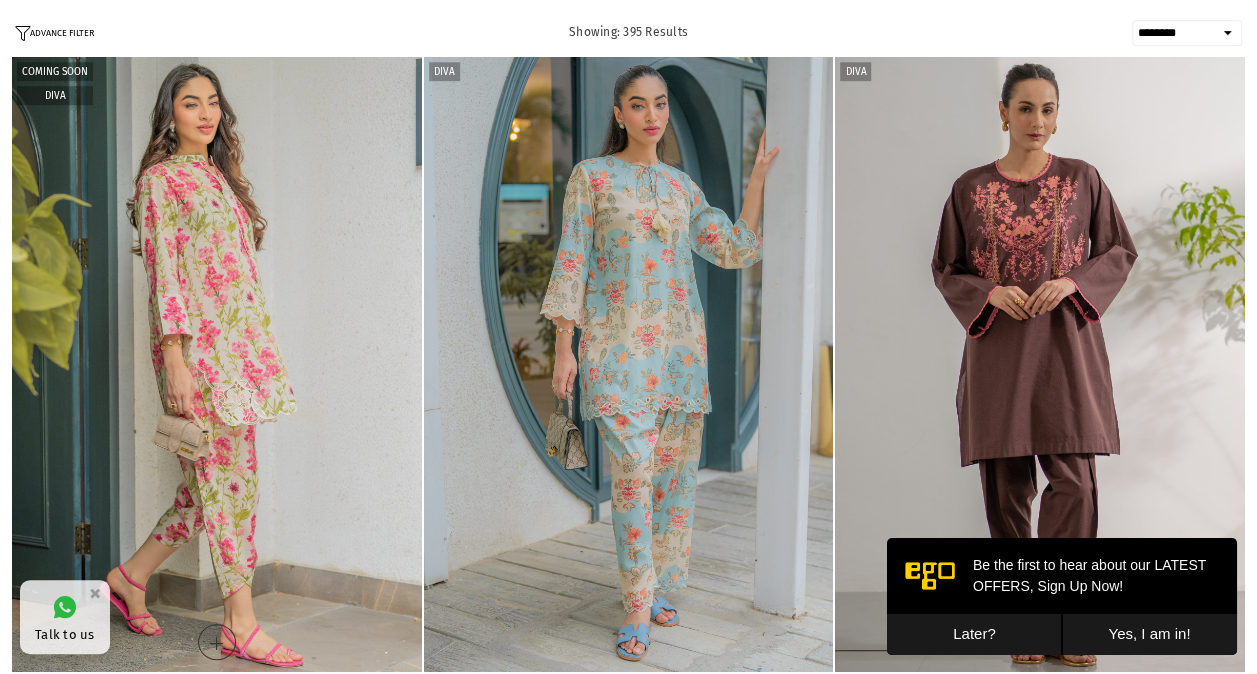 click at bounding box center (217, 364) 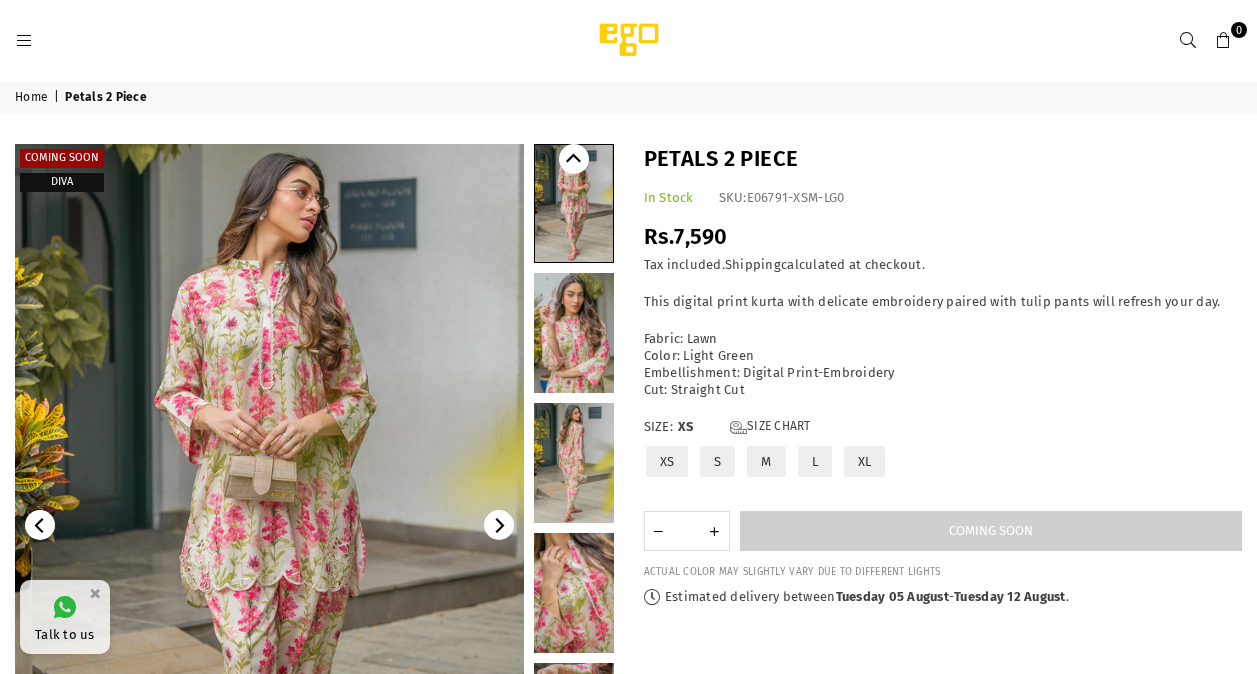 scroll, scrollTop: 0, scrollLeft: 0, axis: both 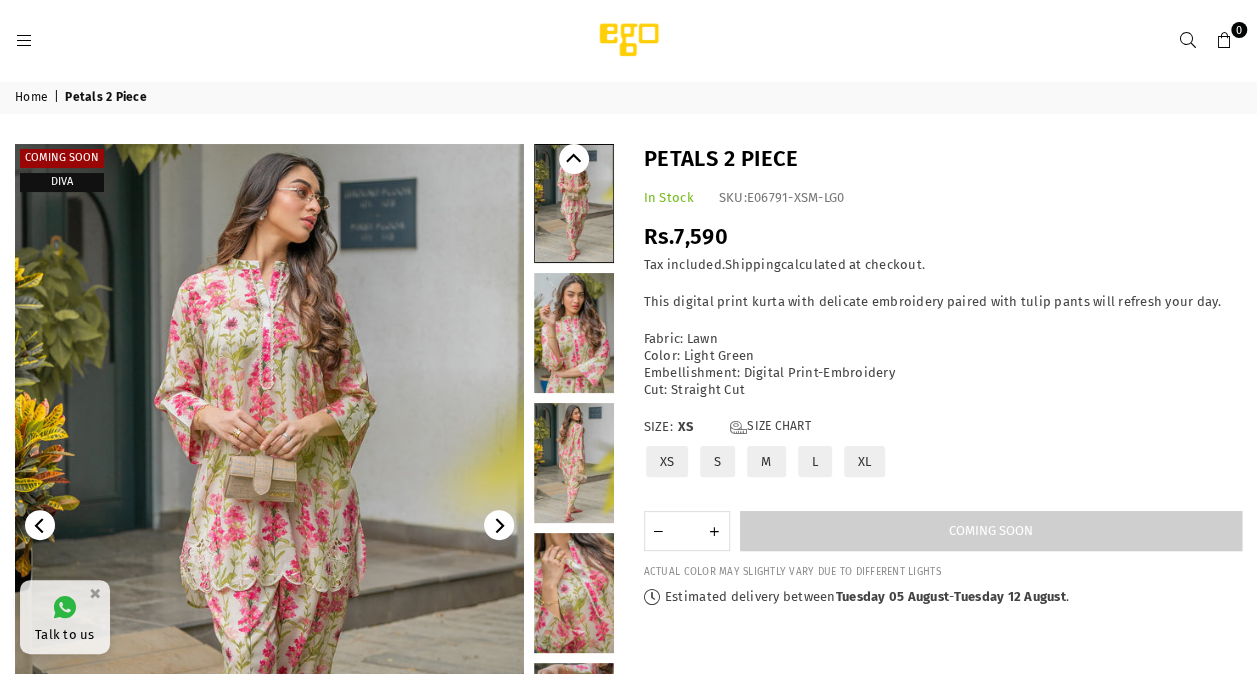 click at bounding box center (269, 525) 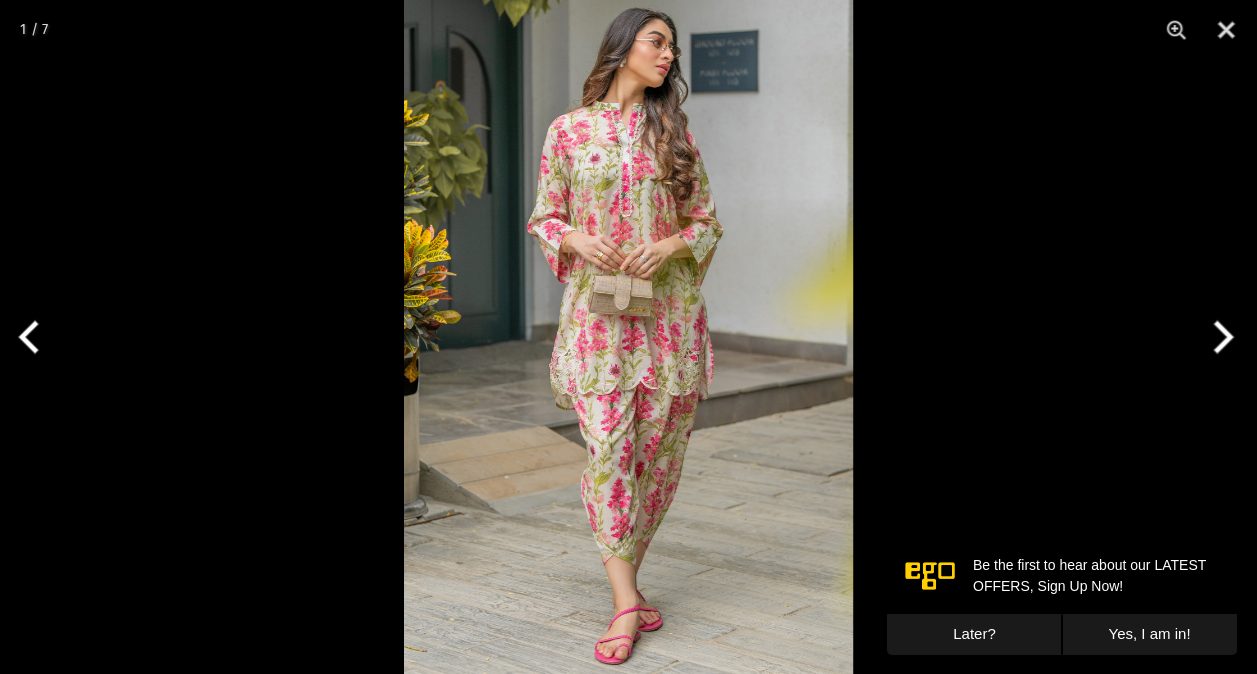 scroll, scrollTop: 0, scrollLeft: 0, axis: both 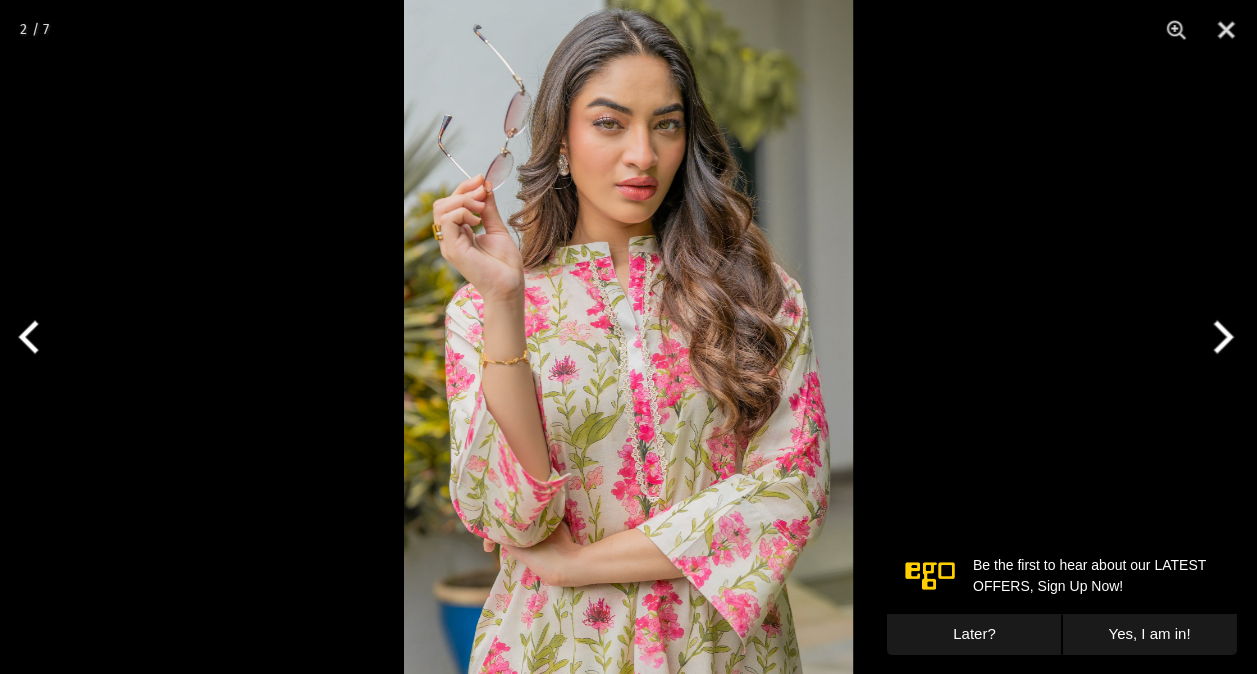 click at bounding box center [1219, 337] 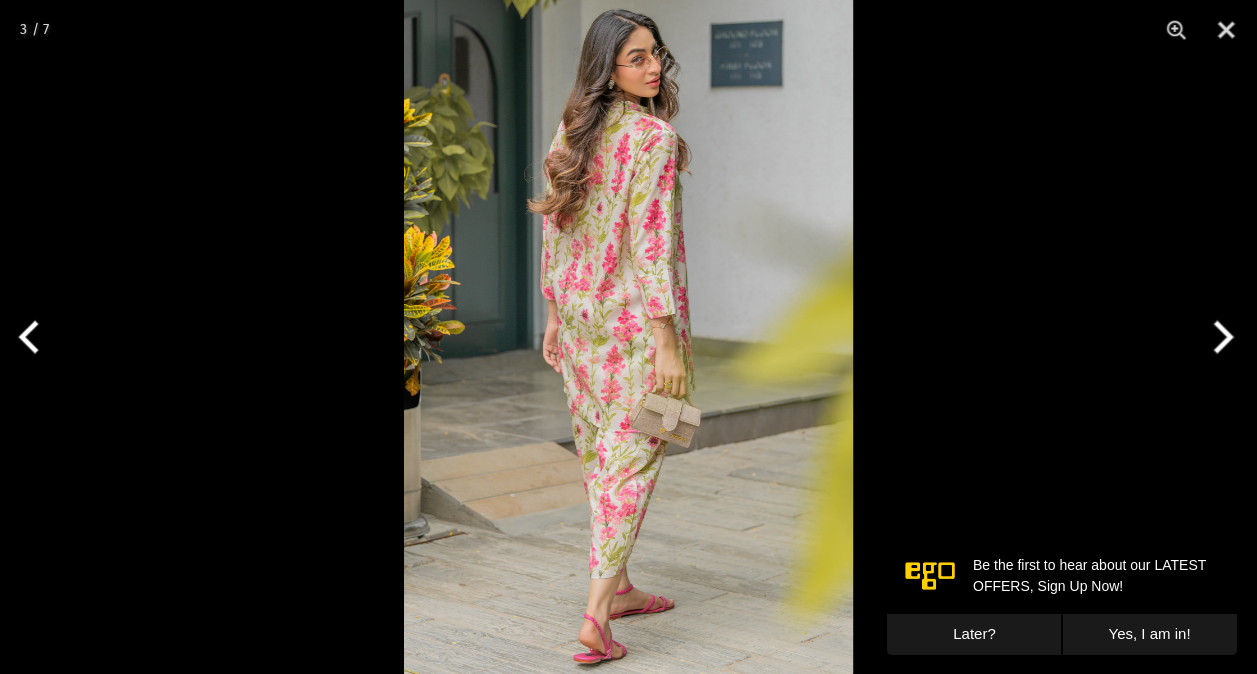 click at bounding box center (1219, 337) 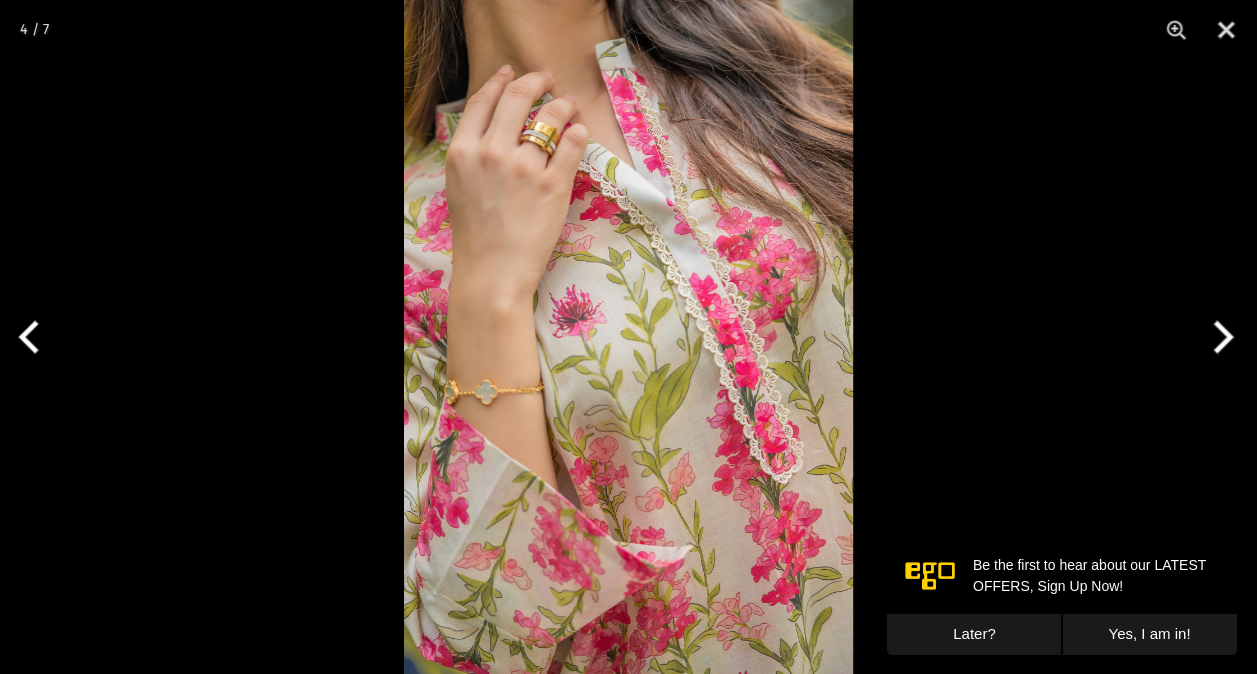 click at bounding box center (1219, 337) 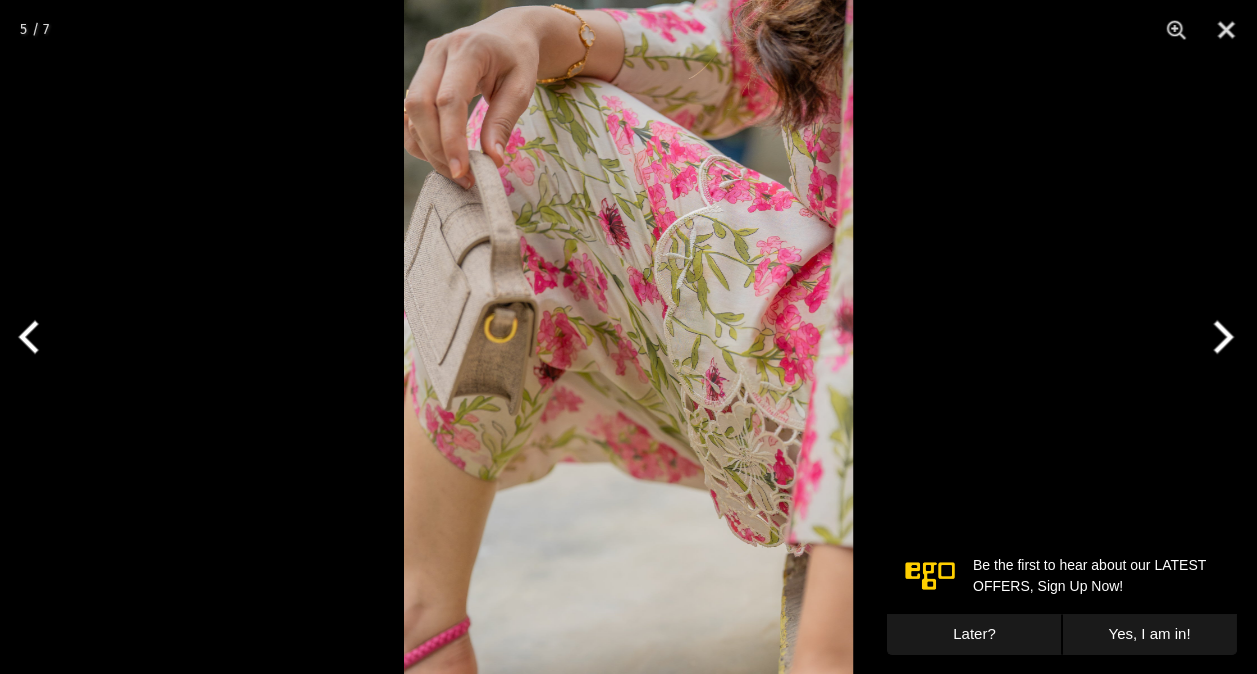 click at bounding box center (1219, 337) 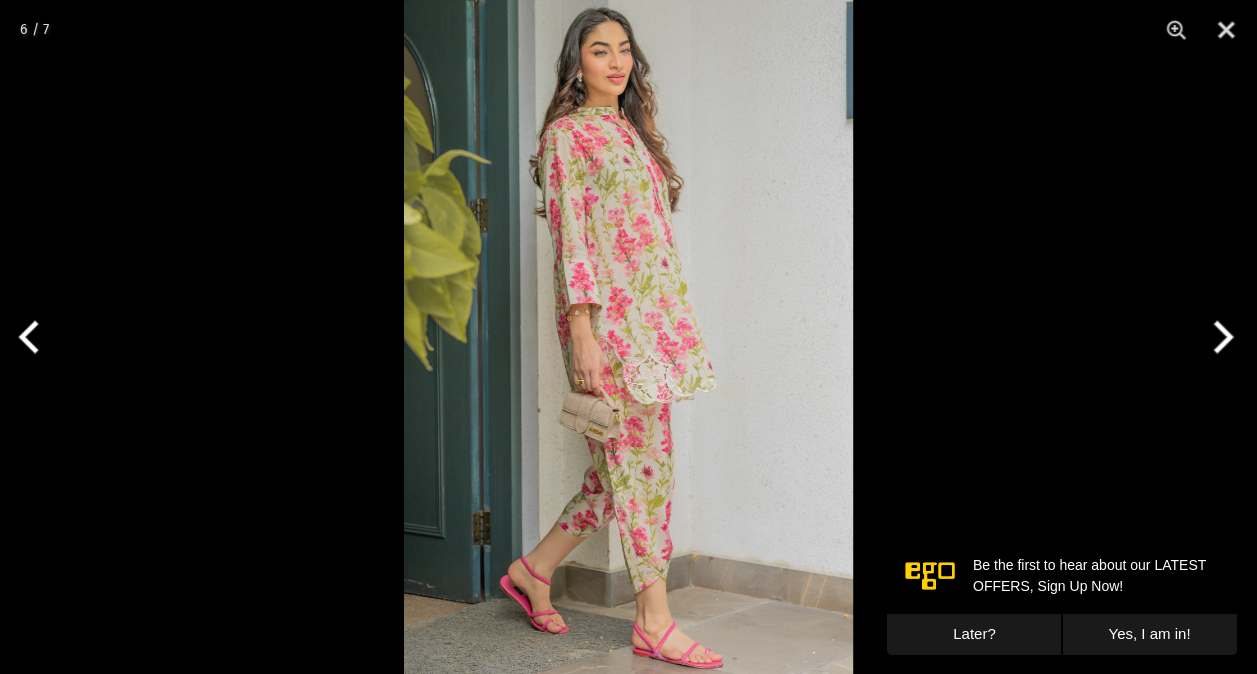 click at bounding box center [628, 337] 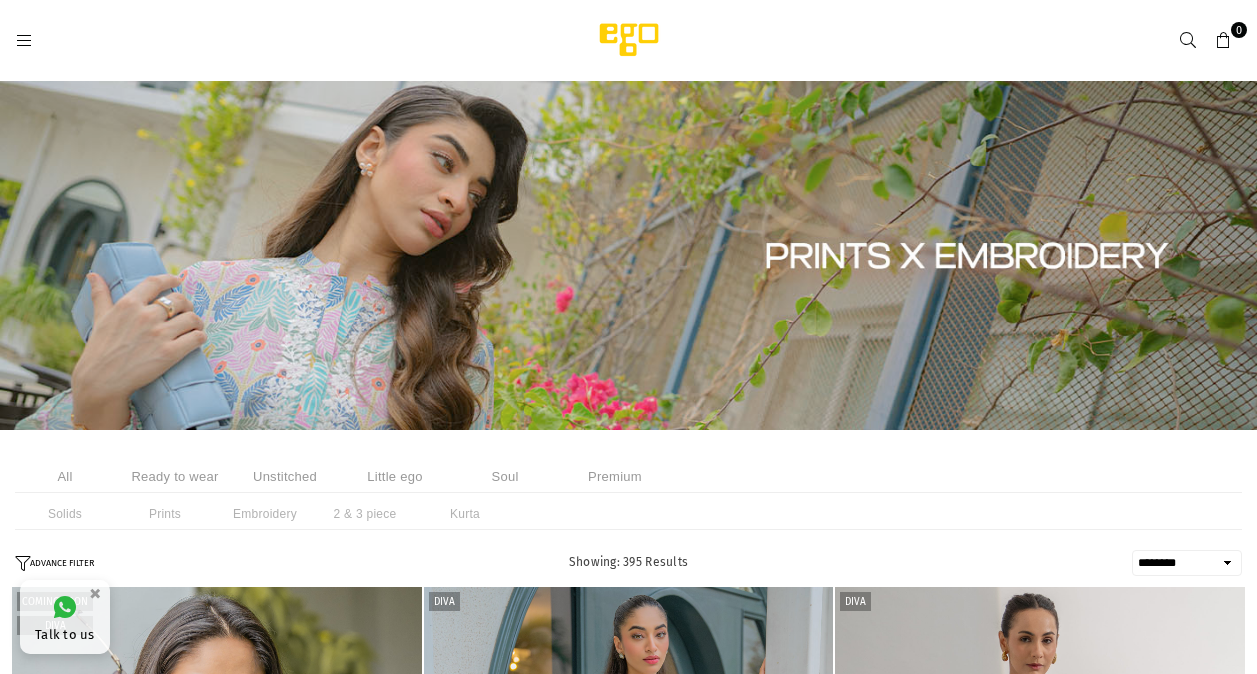 select on "******" 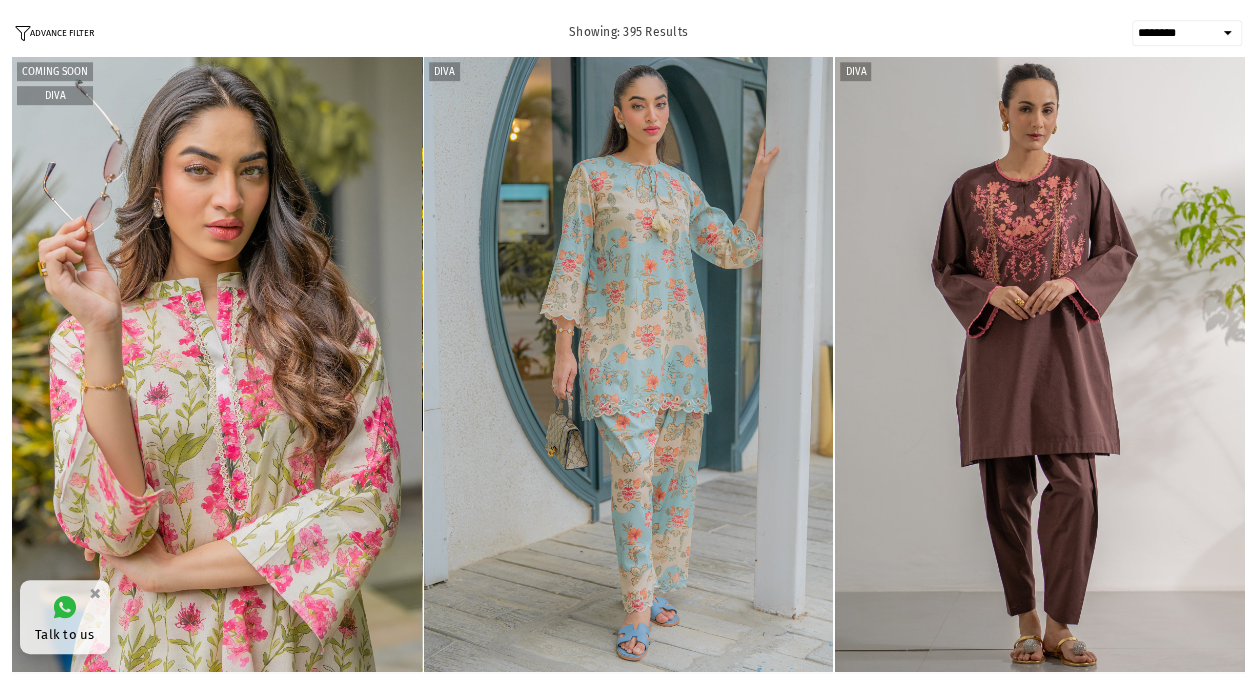 scroll, scrollTop: 0, scrollLeft: 0, axis: both 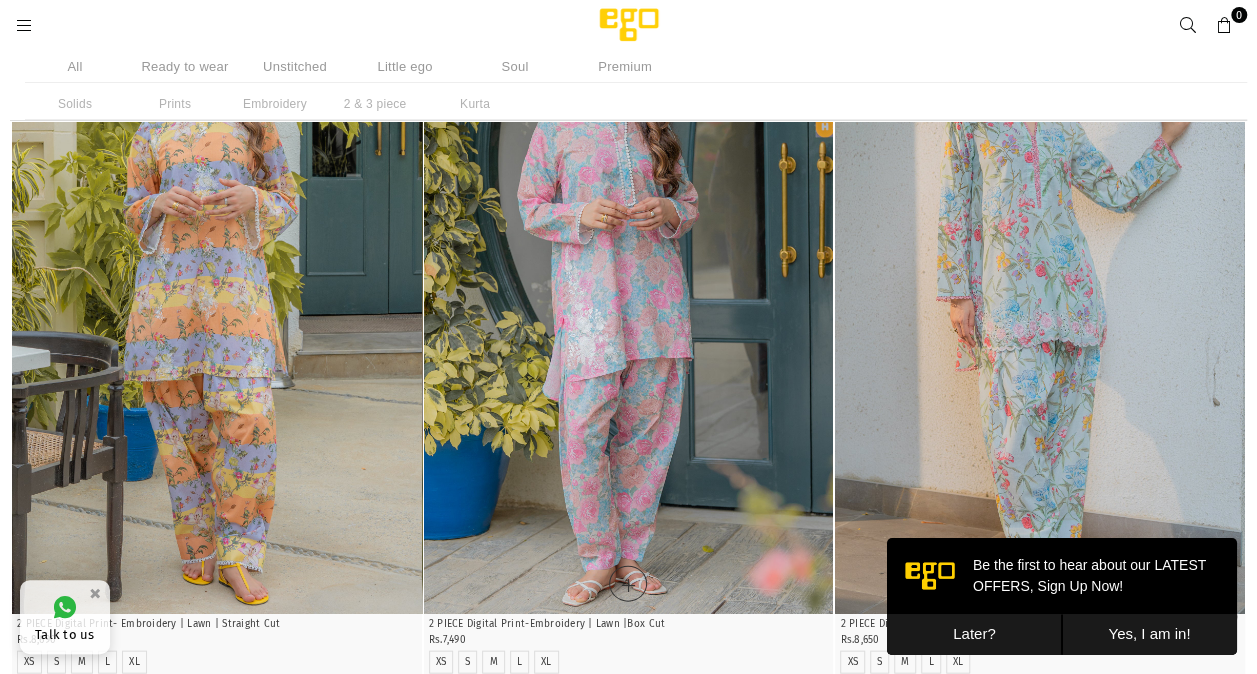 click at bounding box center (629, 305) 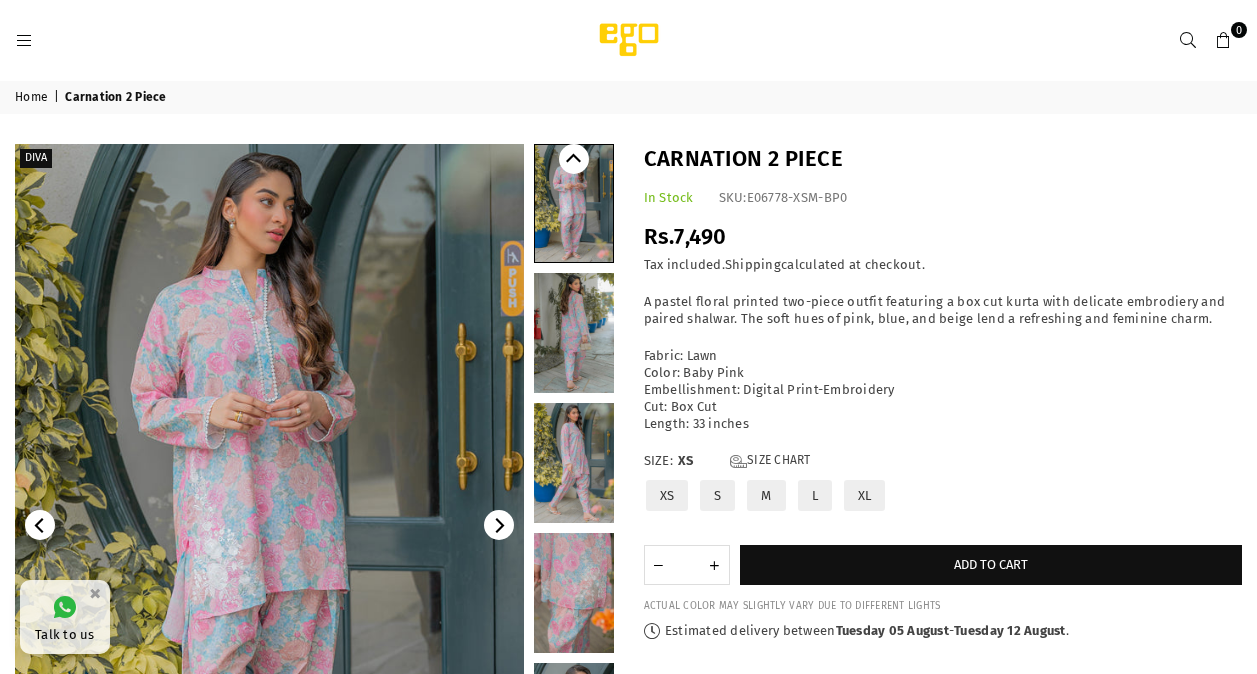 scroll, scrollTop: 0, scrollLeft: 0, axis: both 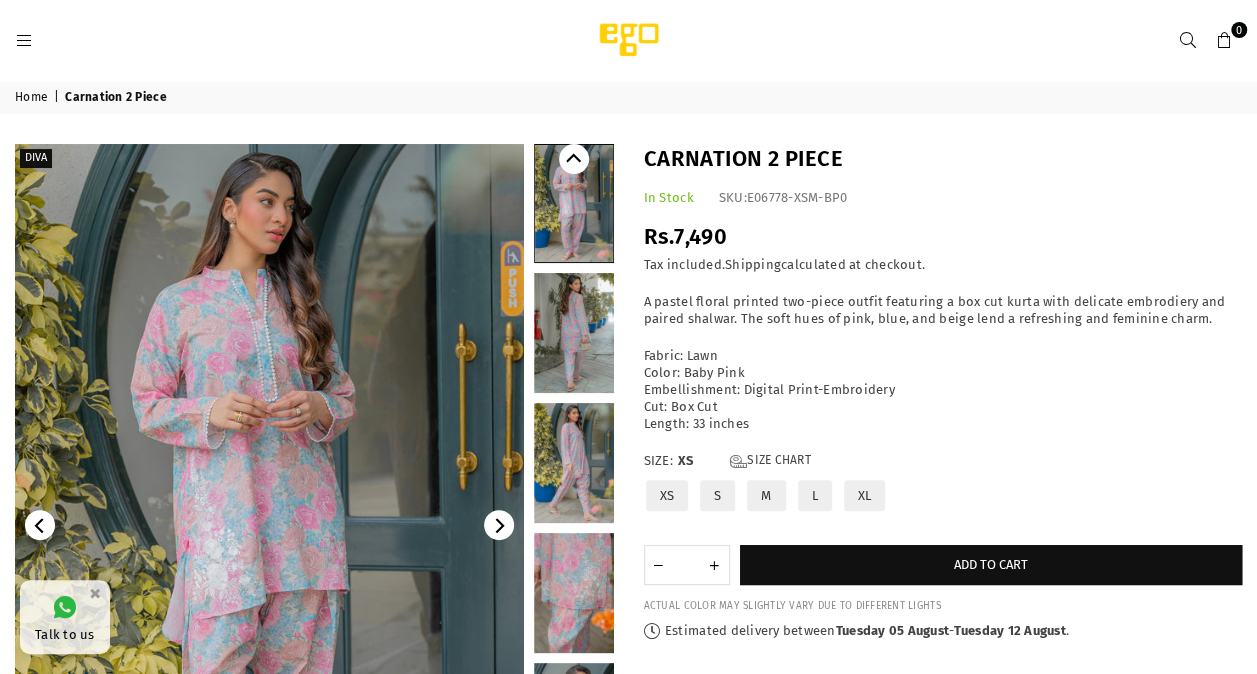 click at bounding box center (574, 593) 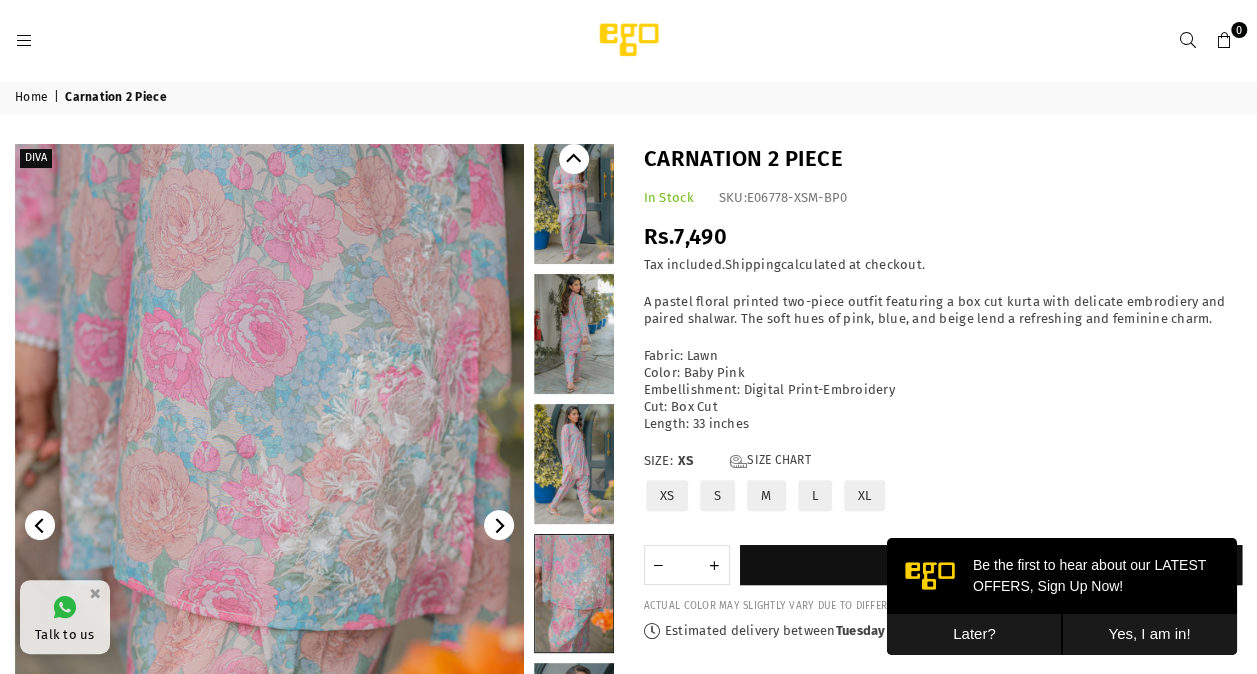 scroll, scrollTop: 0, scrollLeft: 0, axis: both 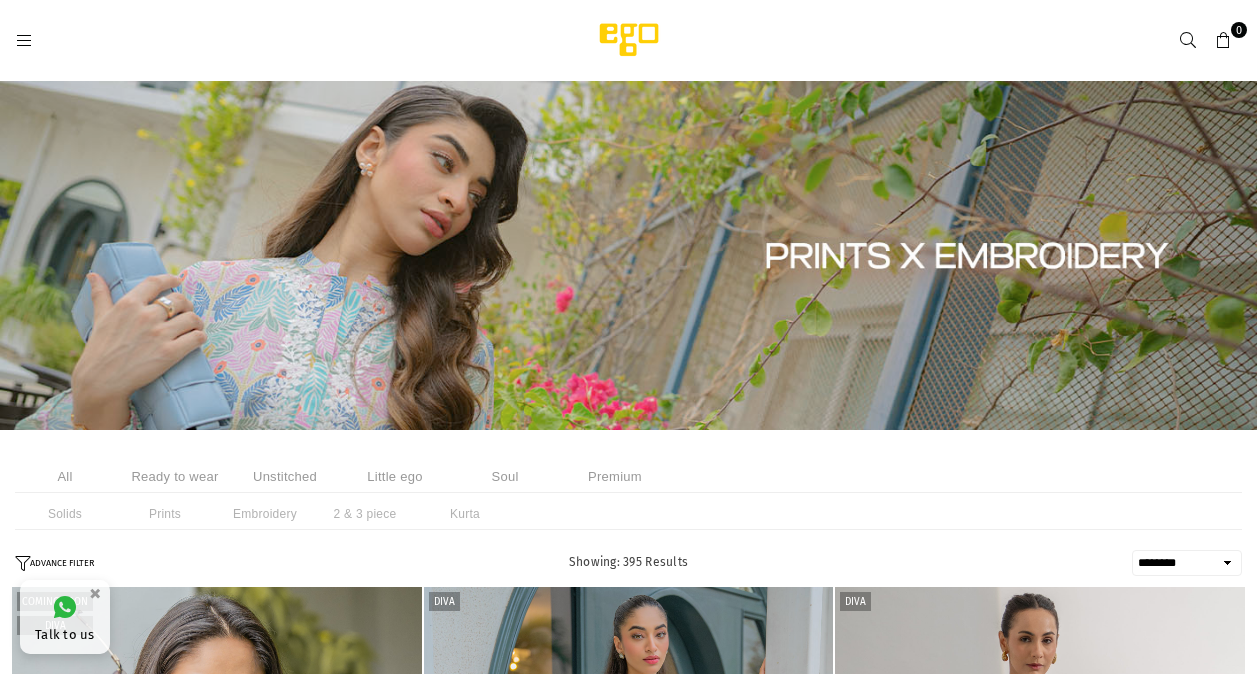select on "******" 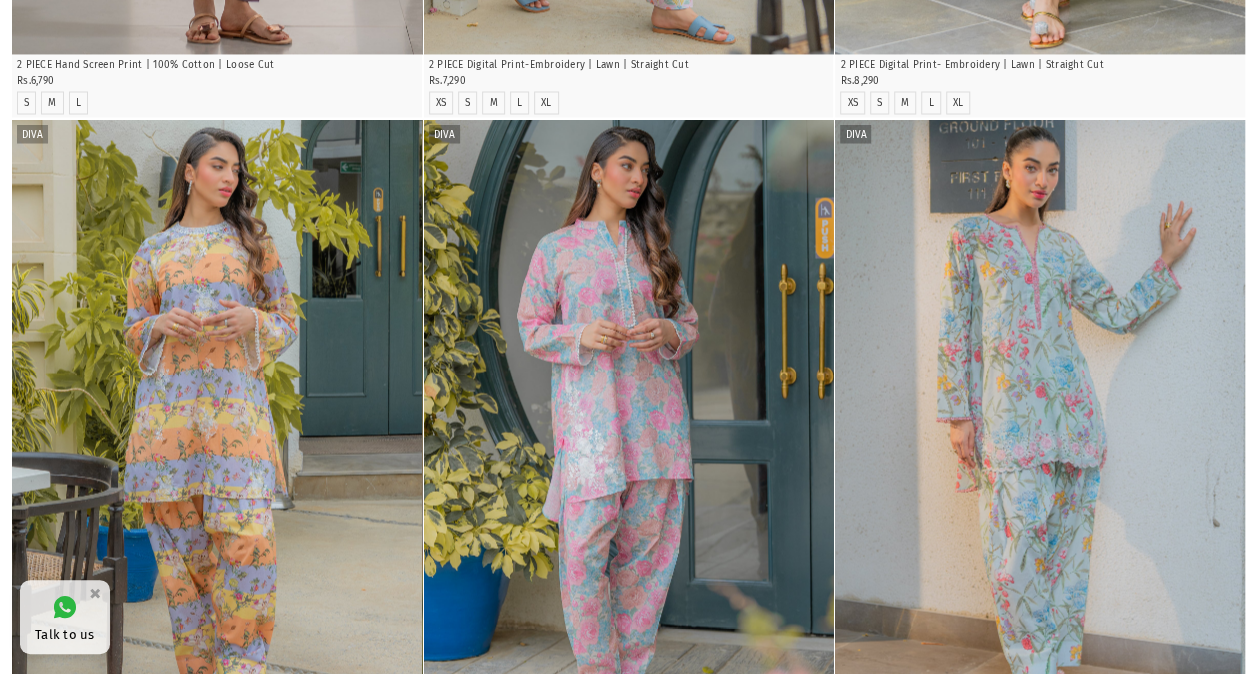 scroll, scrollTop: 0, scrollLeft: 0, axis: both 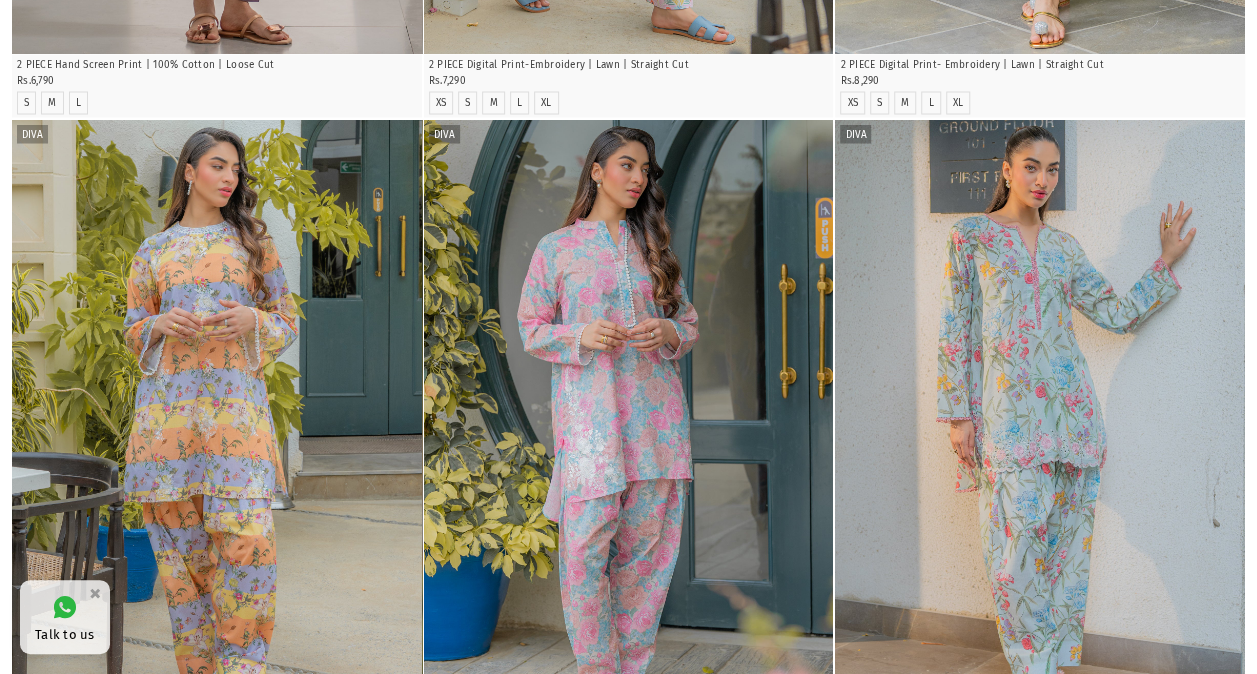 click at bounding box center (1040, 426) 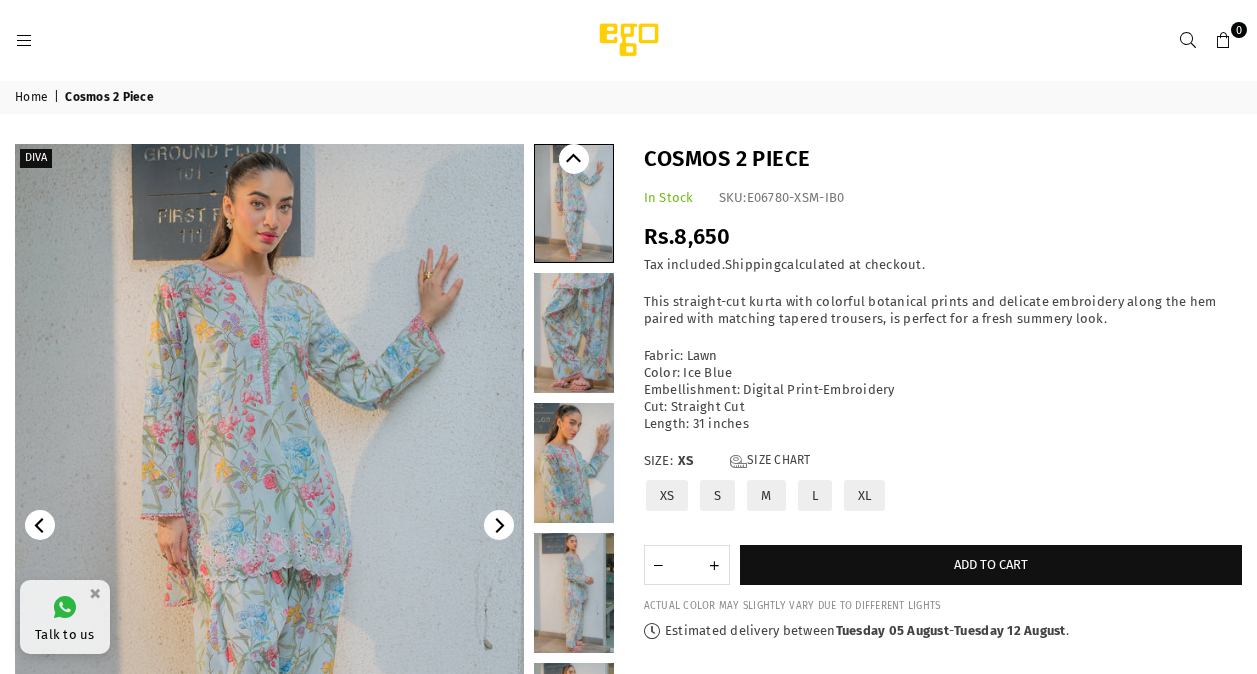 scroll, scrollTop: 0, scrollLeft: 0, axis: both 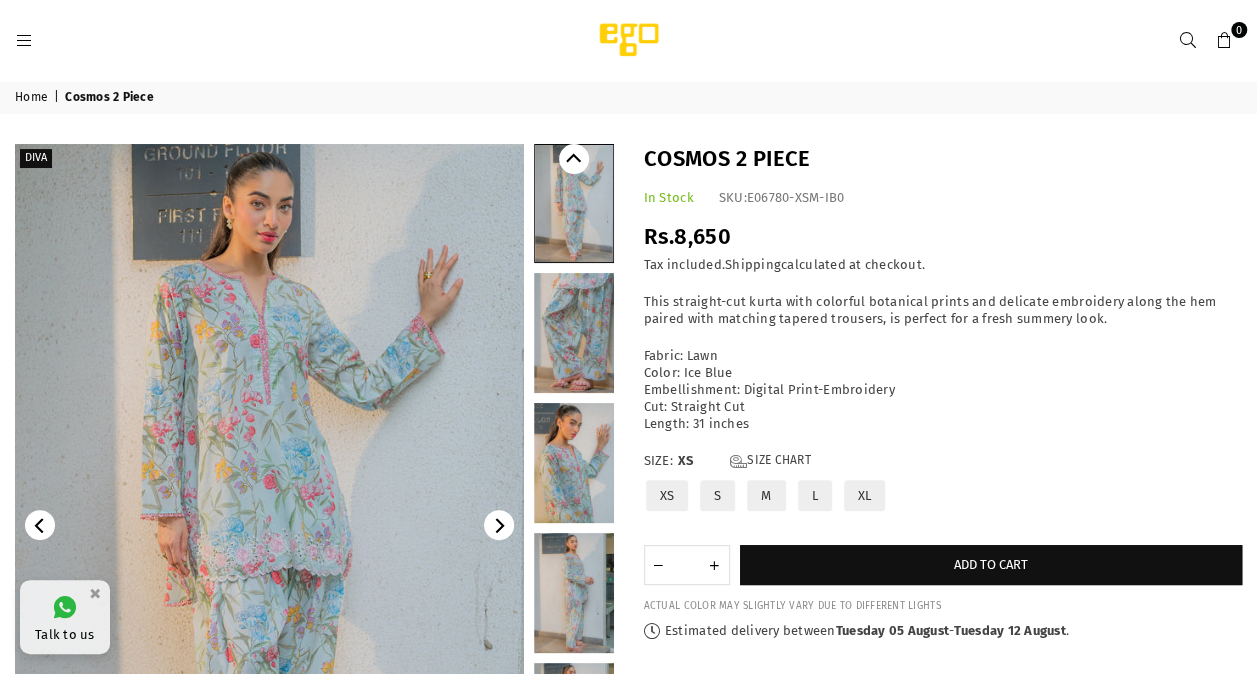 click at bounding box center [574, 333] 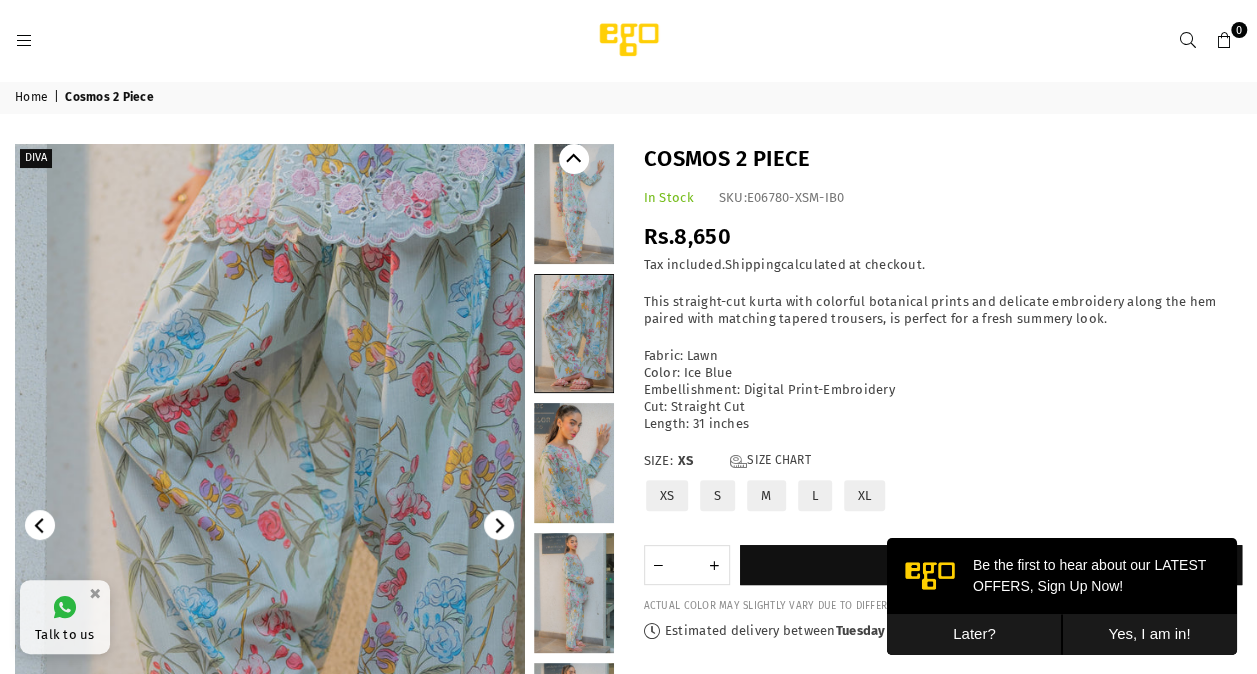 scroll, scrollTop: 0, scrollLeft: 0, axis: both 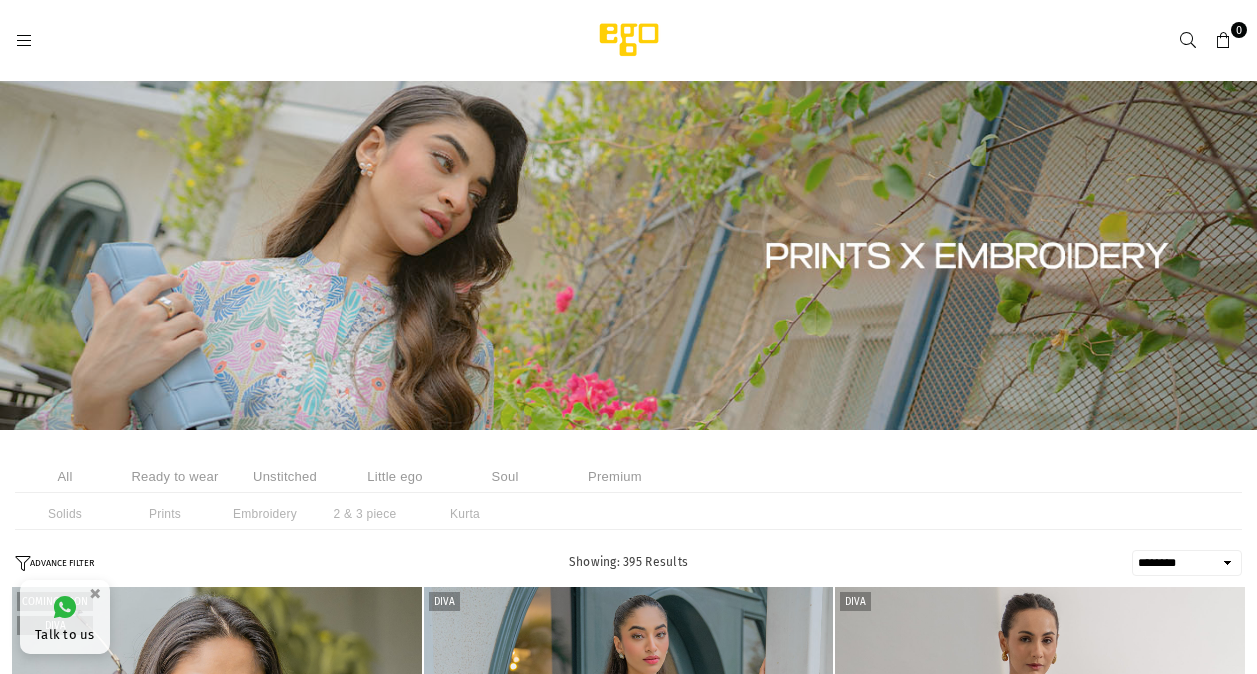 select on "******" 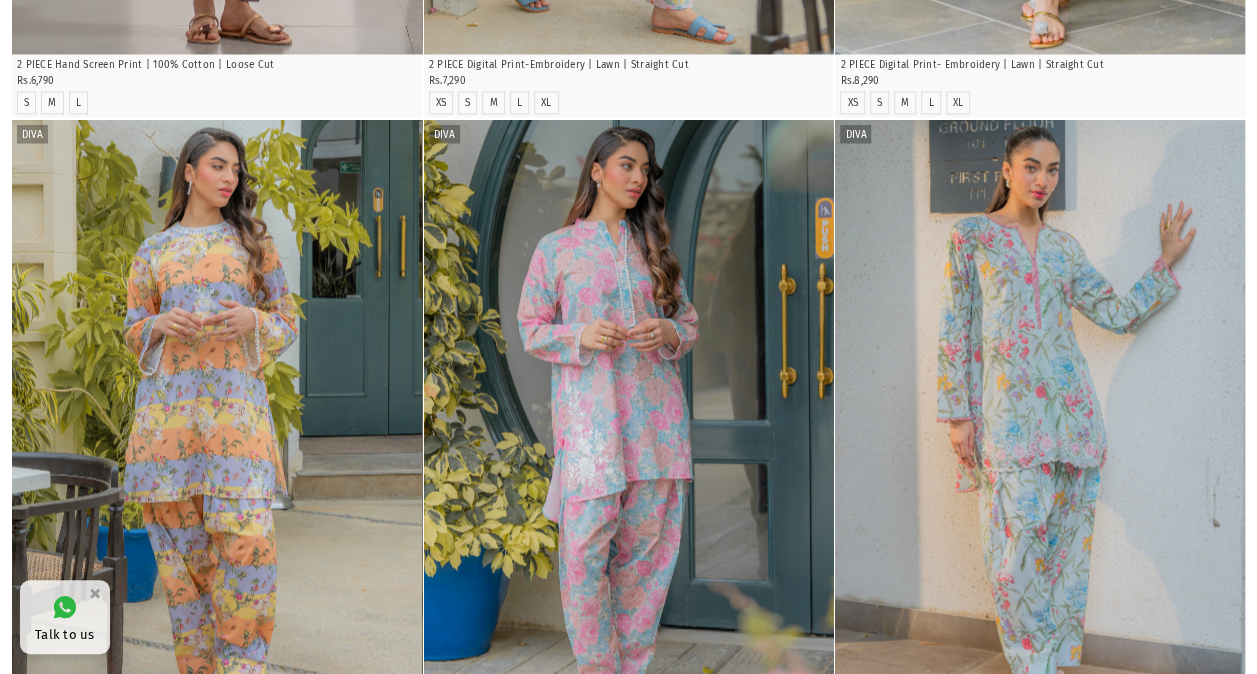 scroll, scrollTop: 0, scrollLeft: 0, axis: both 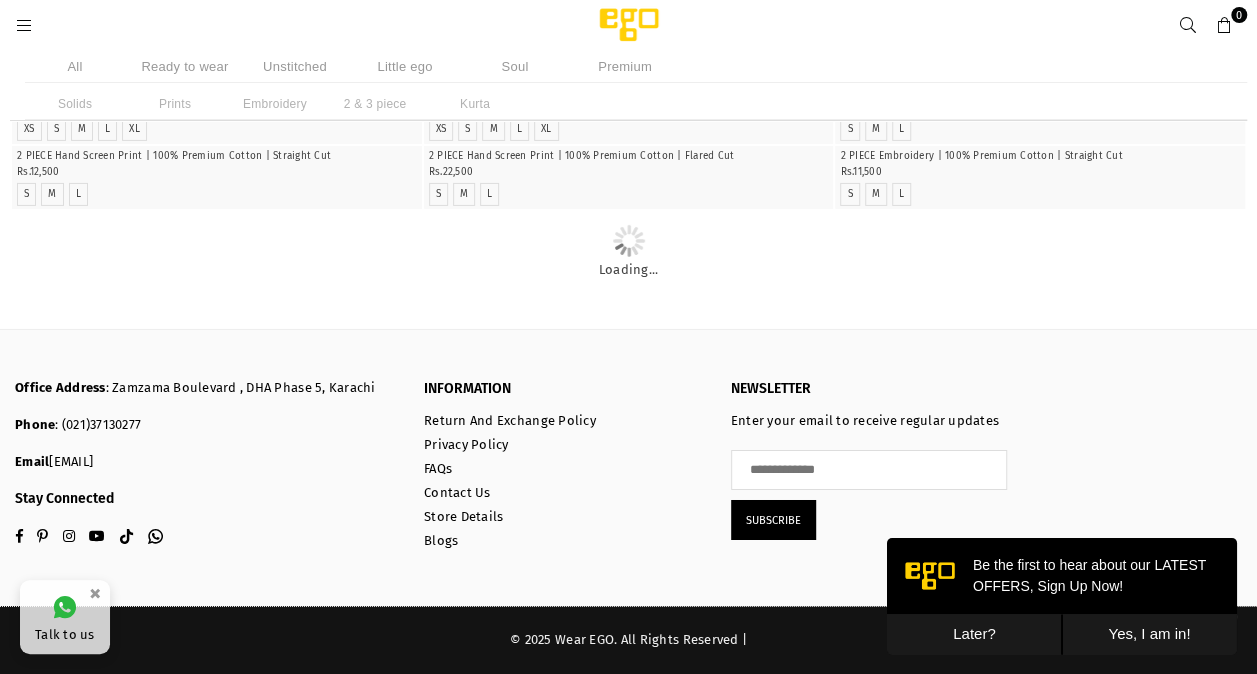 click at bounding box center [629, 81] 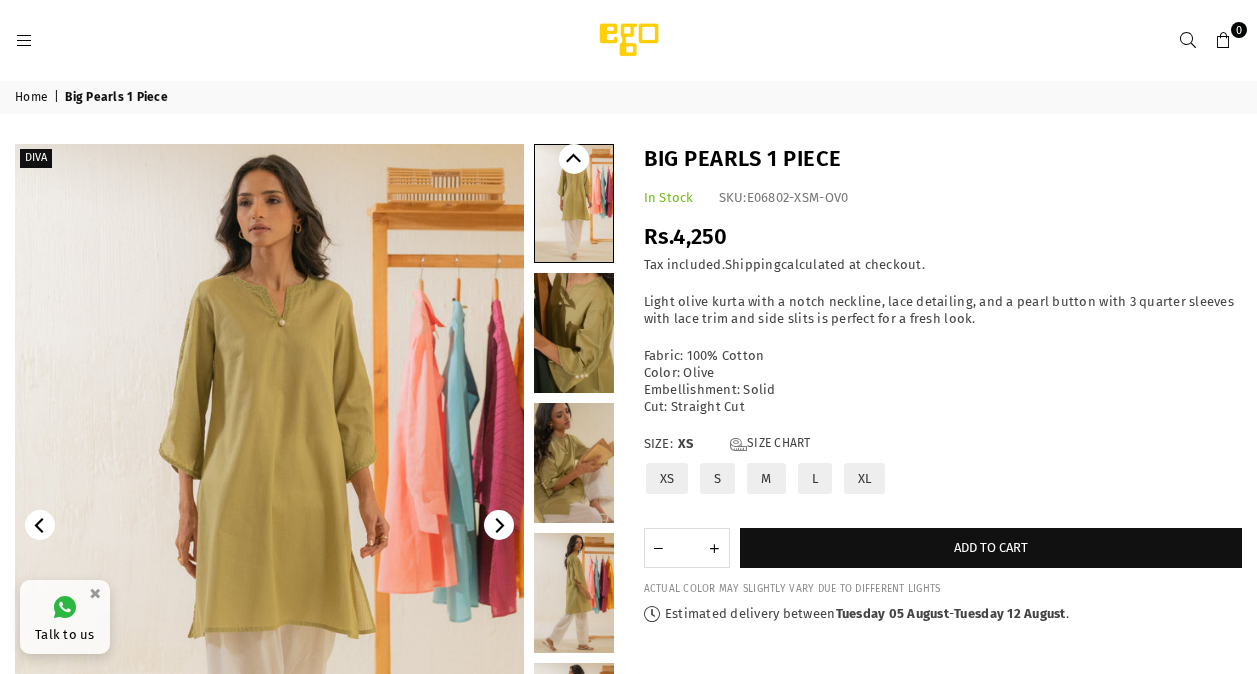 scroll, scrollTop: 0, scrollLeft: 0, axis: both 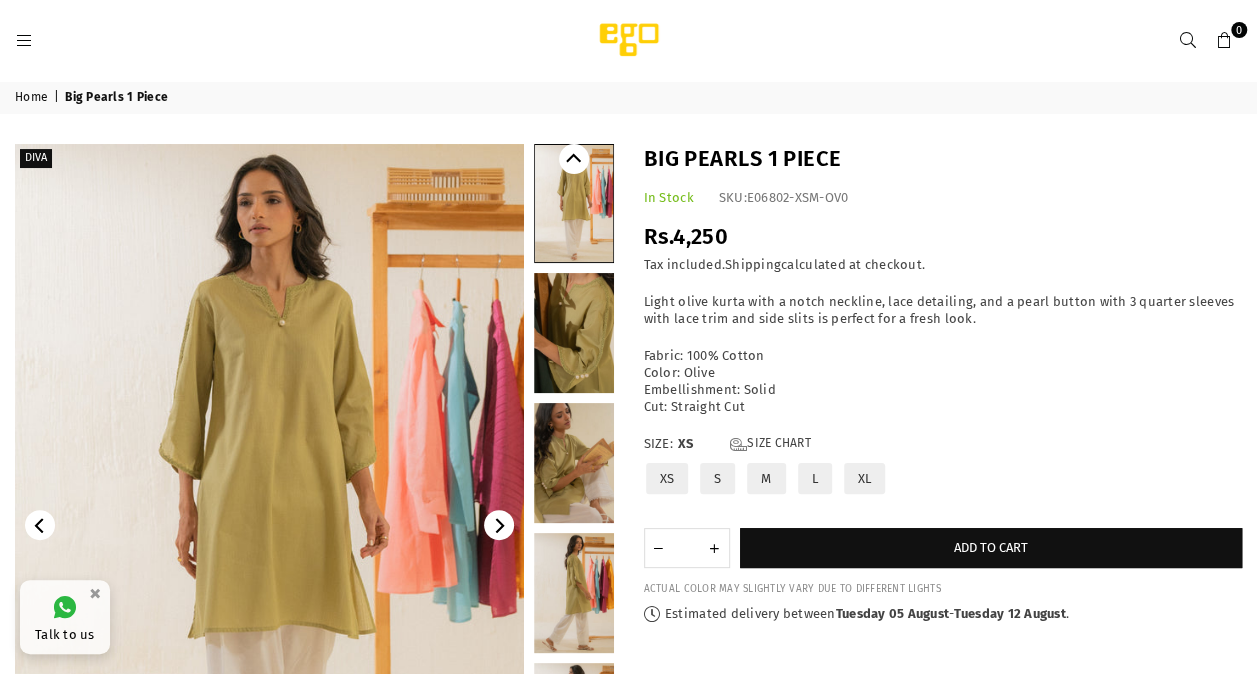 click at bounding box center (574, 333) 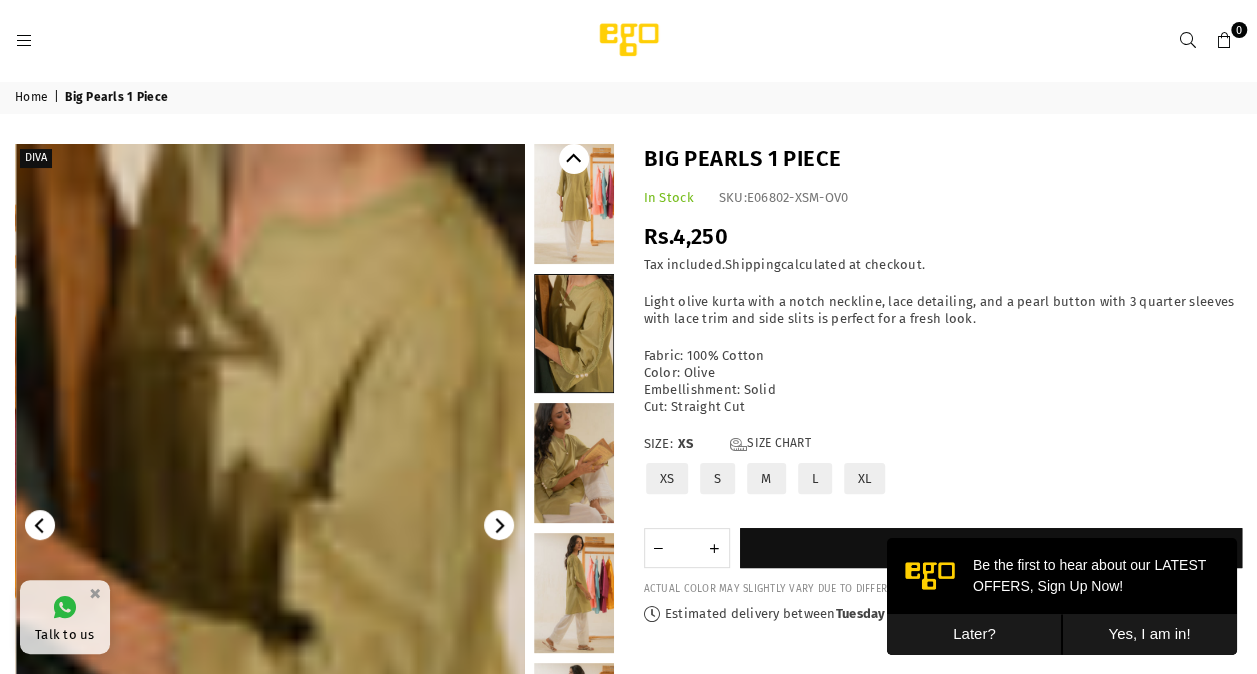 scroll, scrollTop: 0, scrollLeft: 0, axis: both 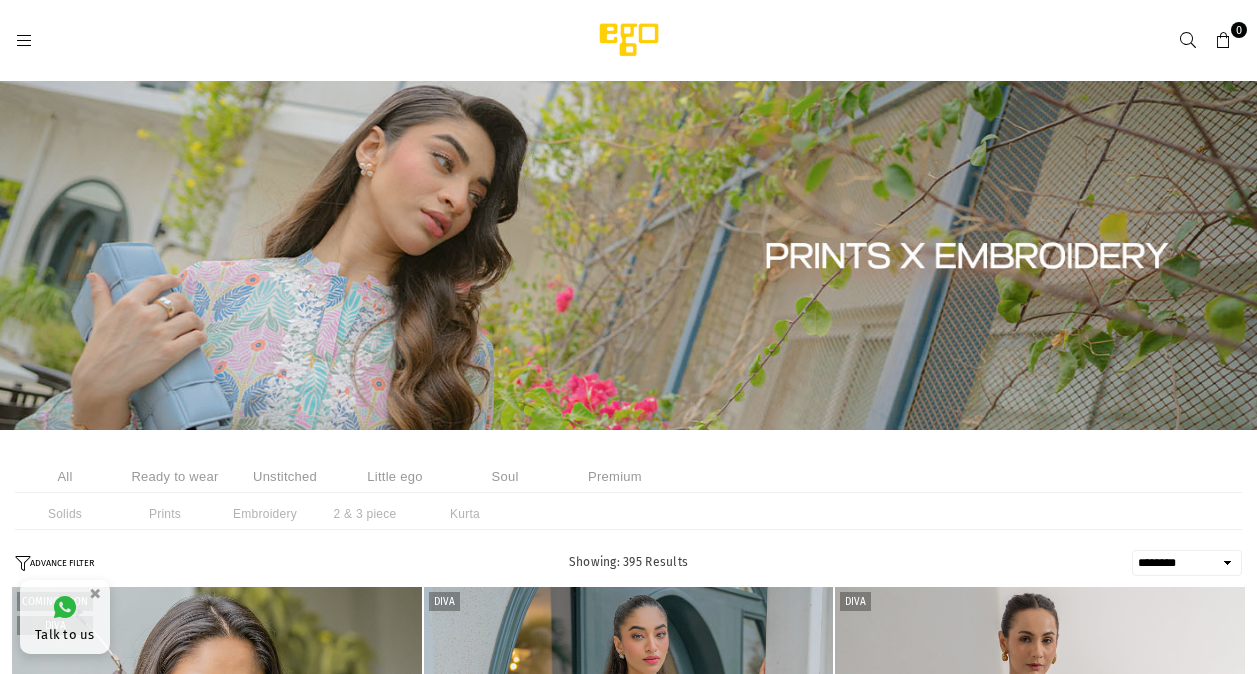select on "******" 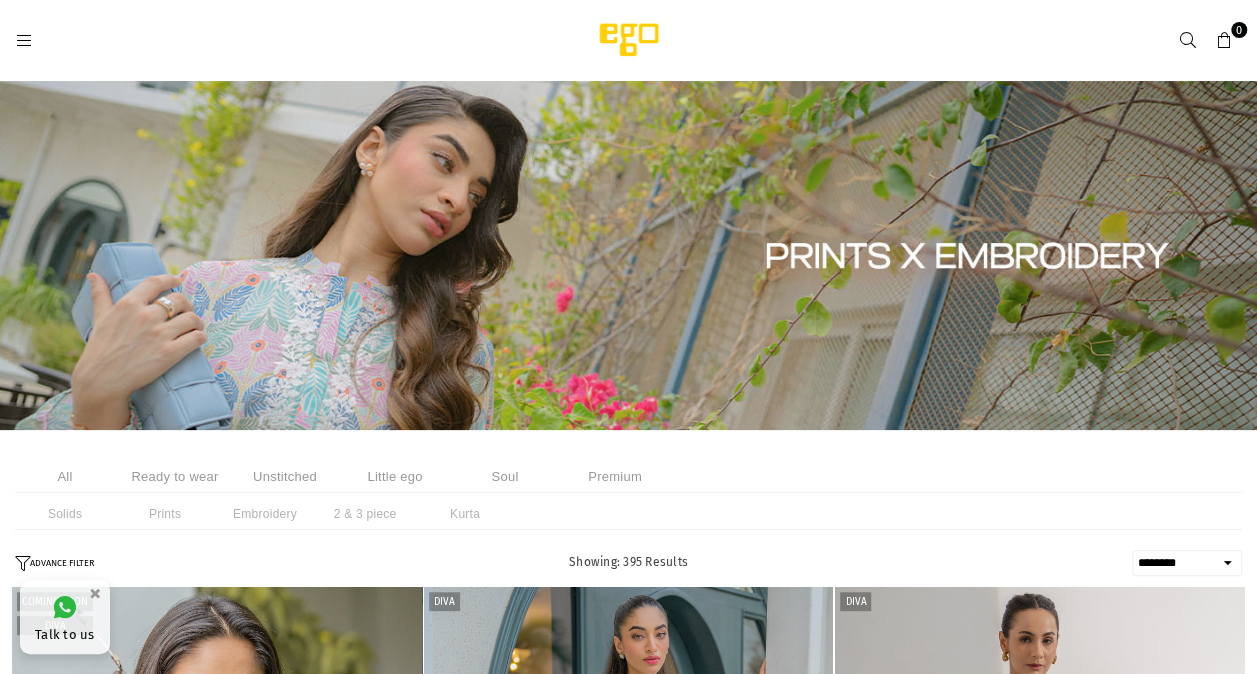 scroll, scrollTop: 0, scrollLeft: 0, axis: both 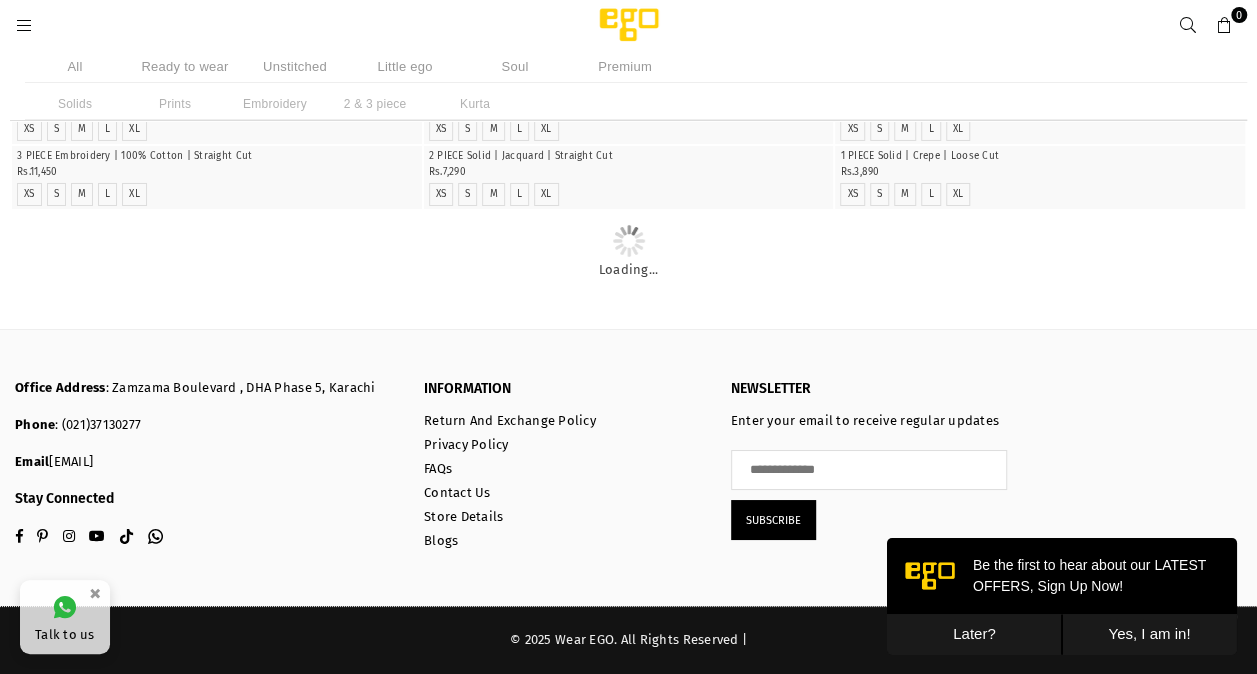 click at bounding box center [1040, -114] 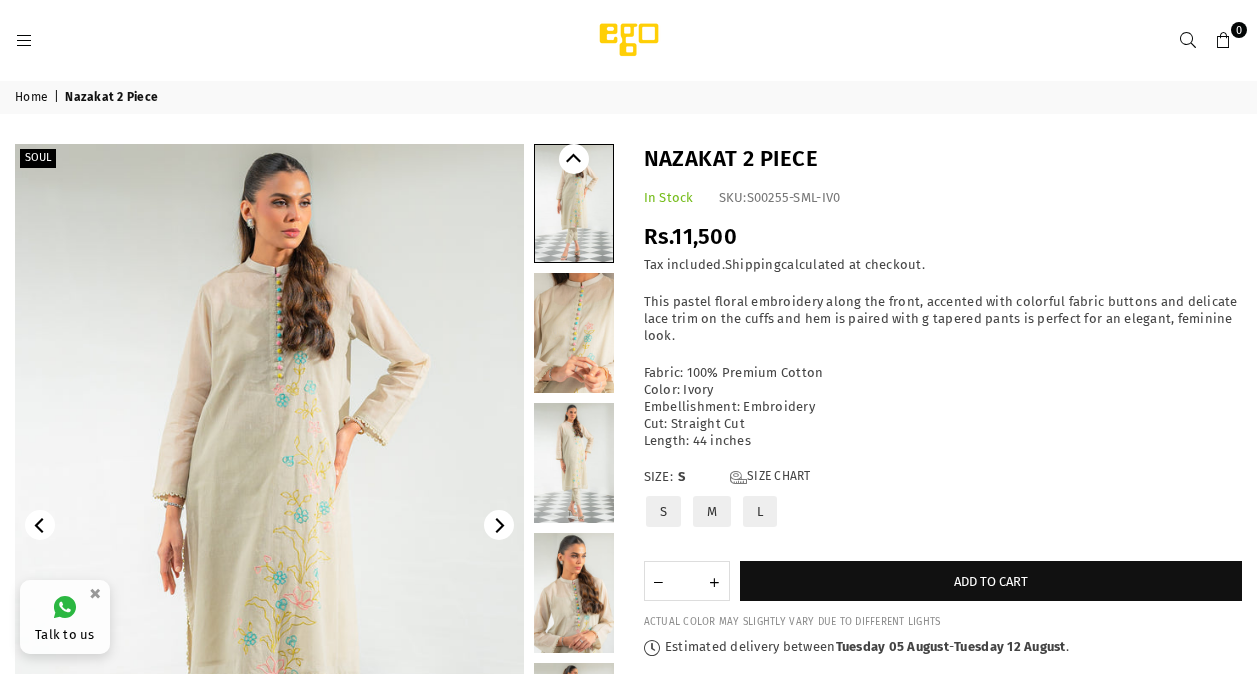 scroll, scrollTop: 0, scrollLeft: 0, axis: both 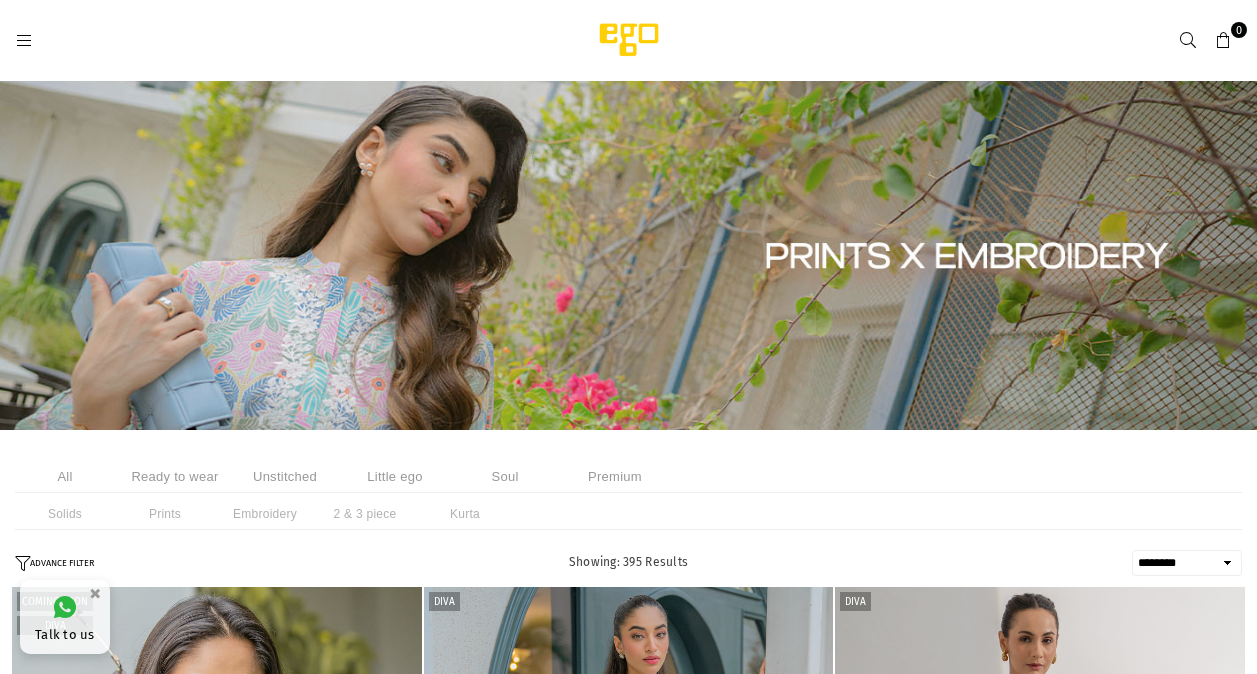 select on "******" 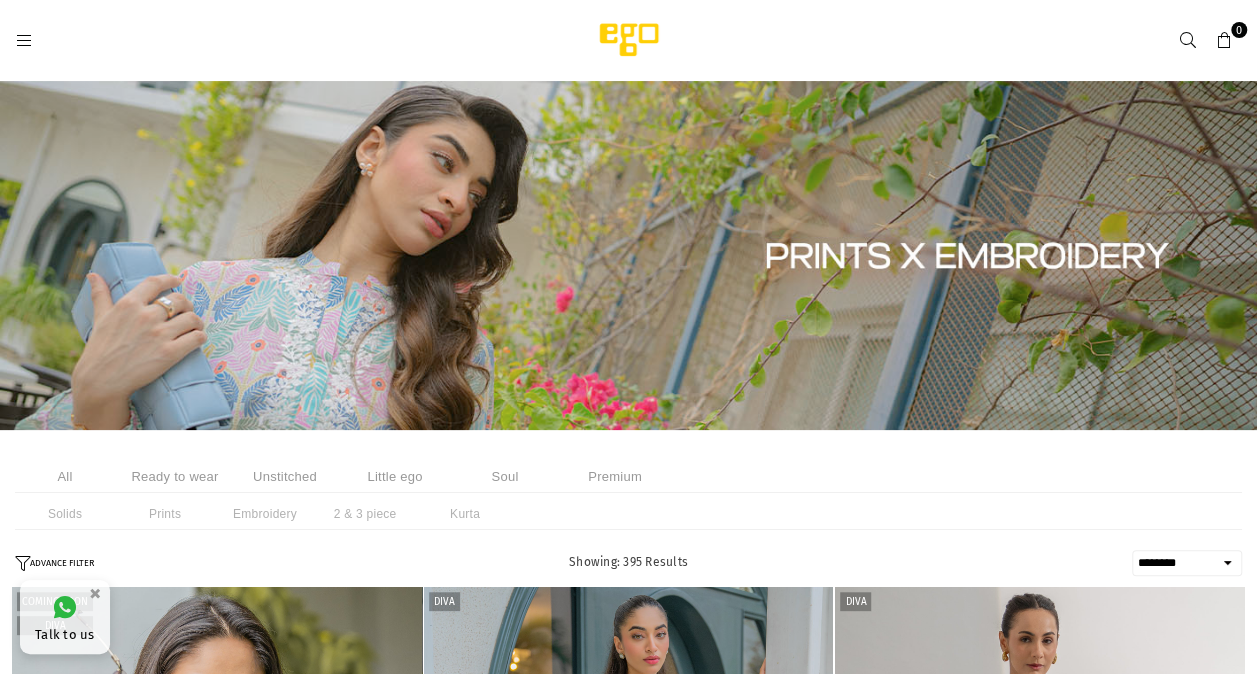 scroll, scrollTop: 0, scrollLeft: 0, axis: both 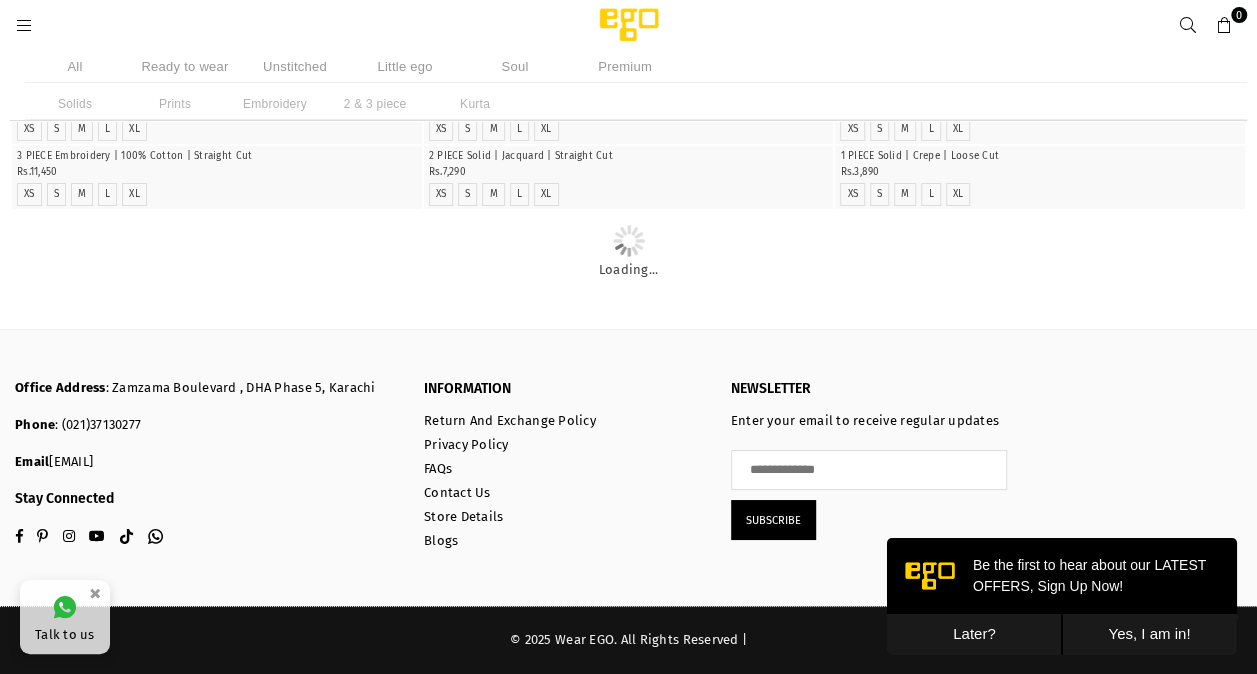 click on "Later?" at bounding box center (974, 634) 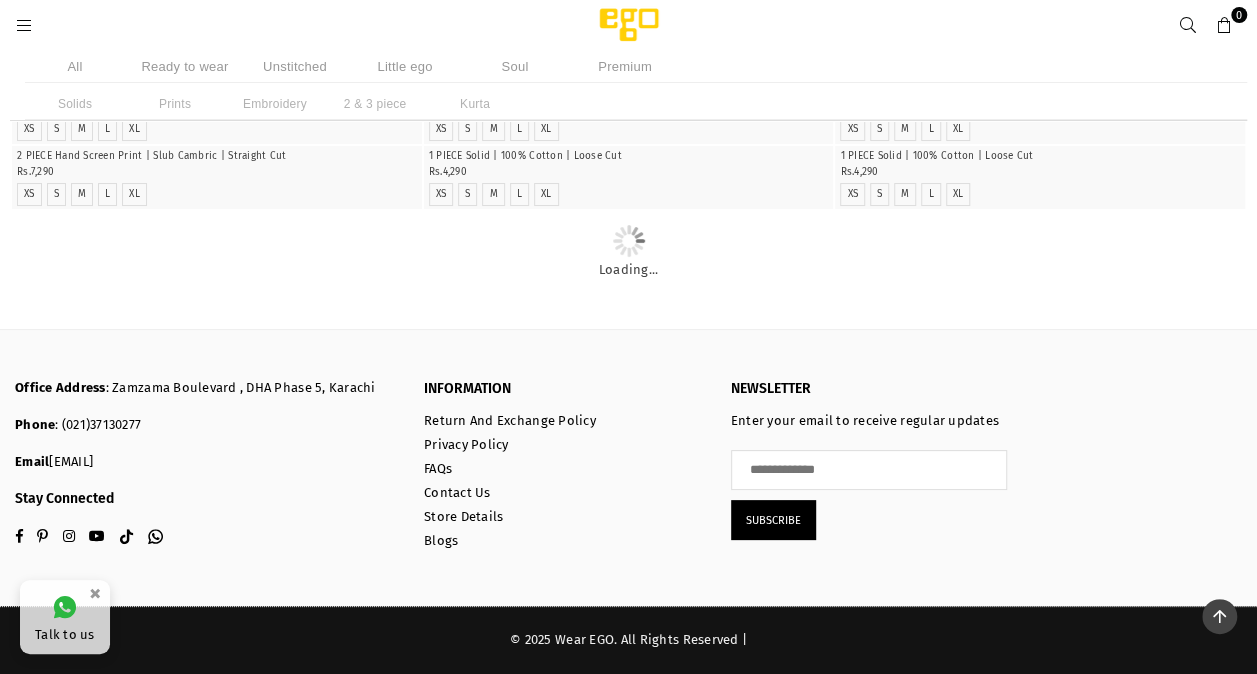 scroll, scrollTop: 8533, scrollLeft: 0, axis: vertical 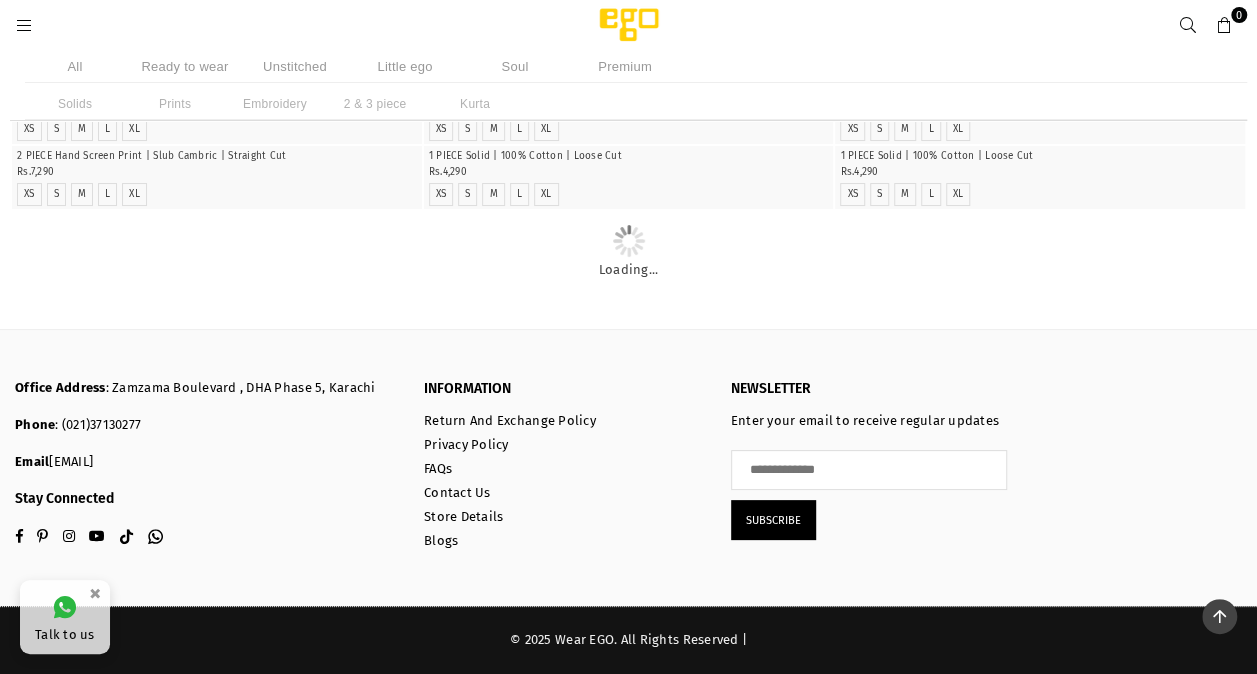 click at bounding box center (1040, -49) 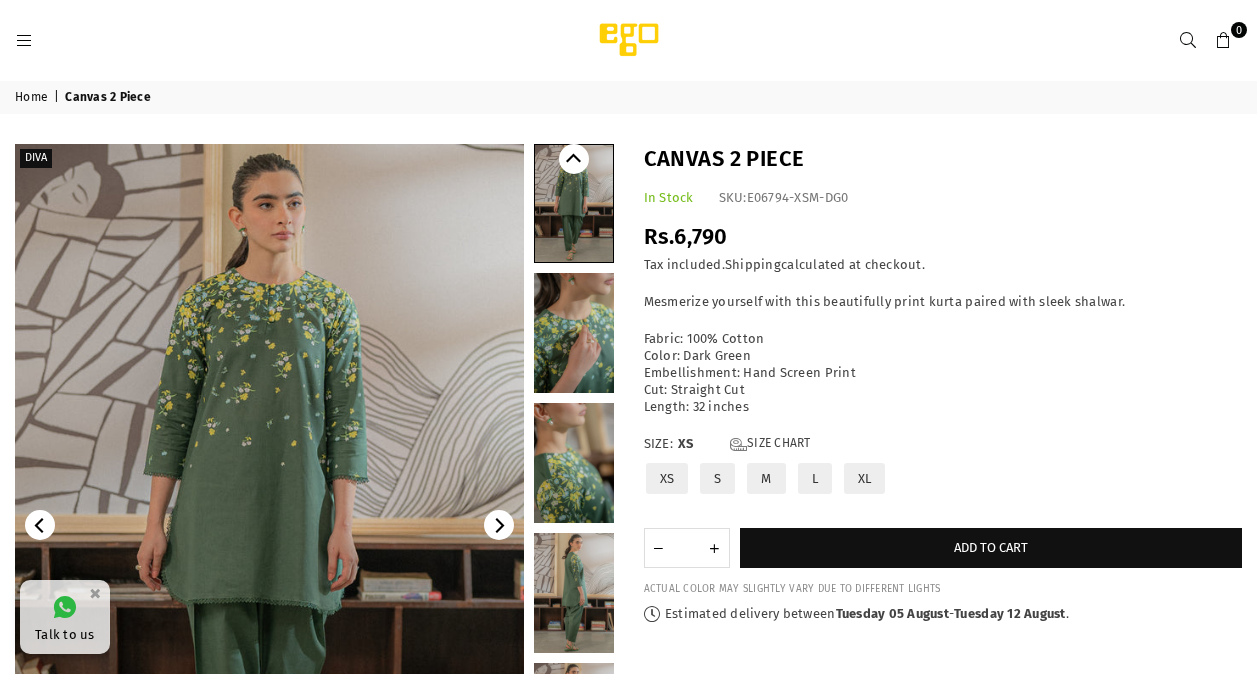 scroll, scrollTop: 0, scrollLeft: 0, axis: both 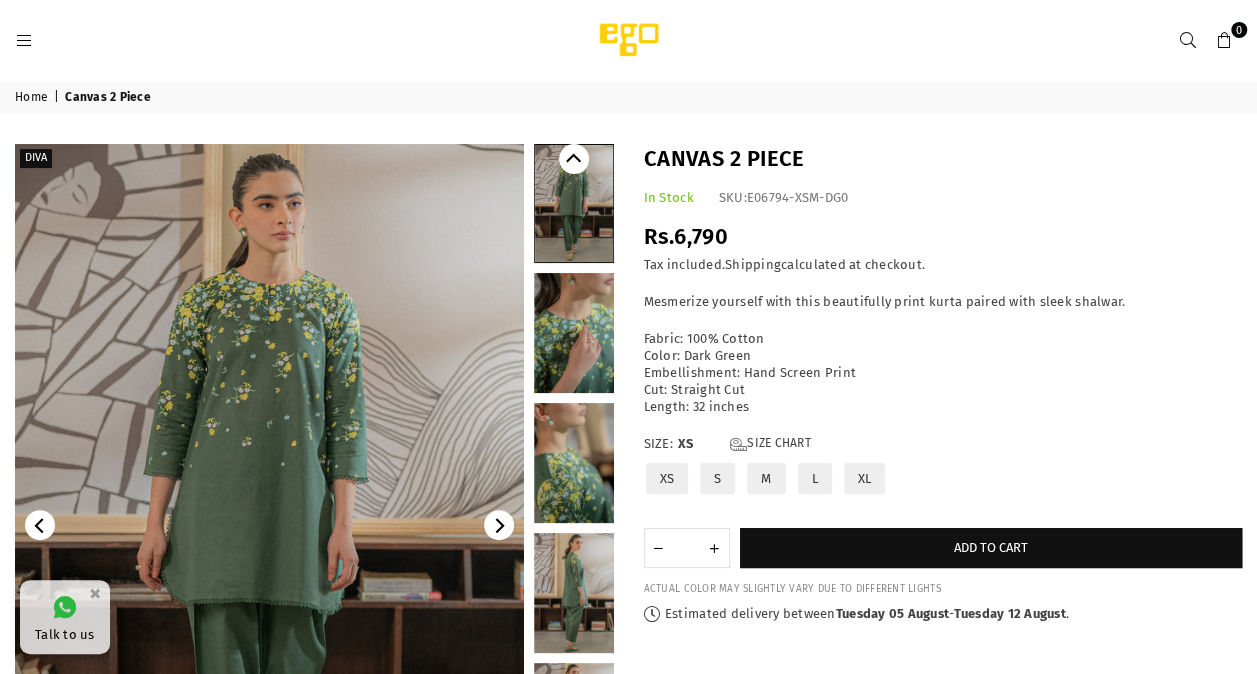 click at bounding box center [574, 333] 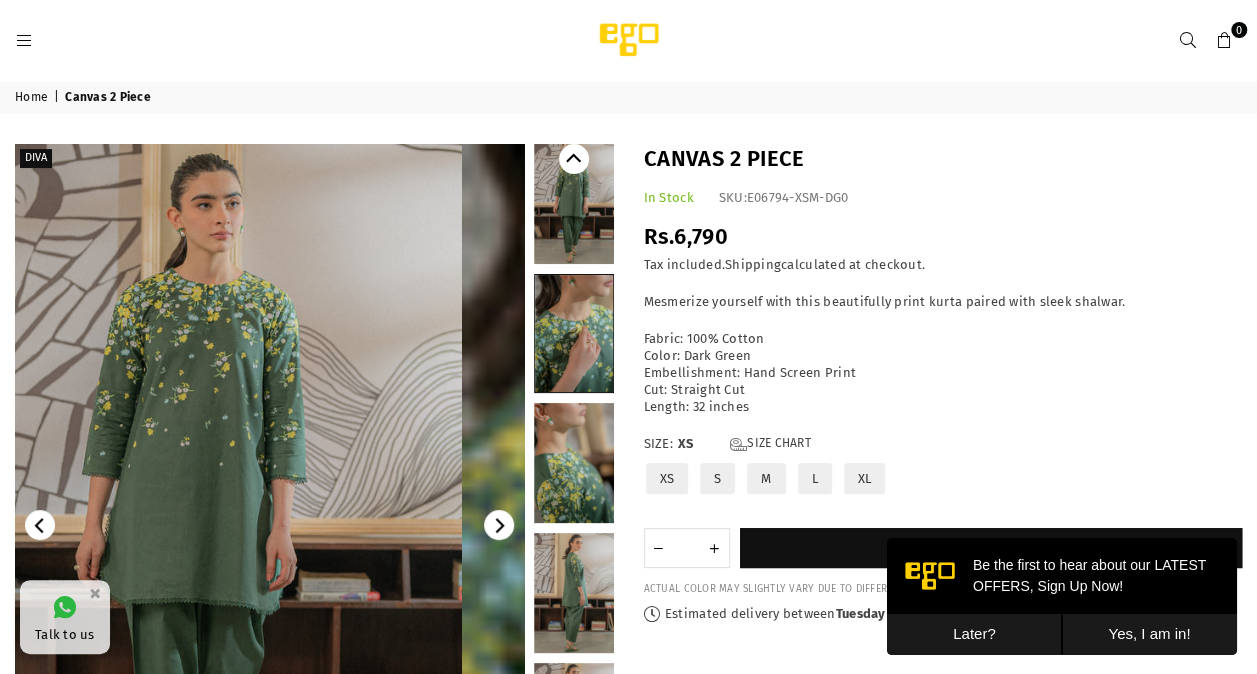 scroll, scrollTop: 0, scrollLeft: 0, axis: both 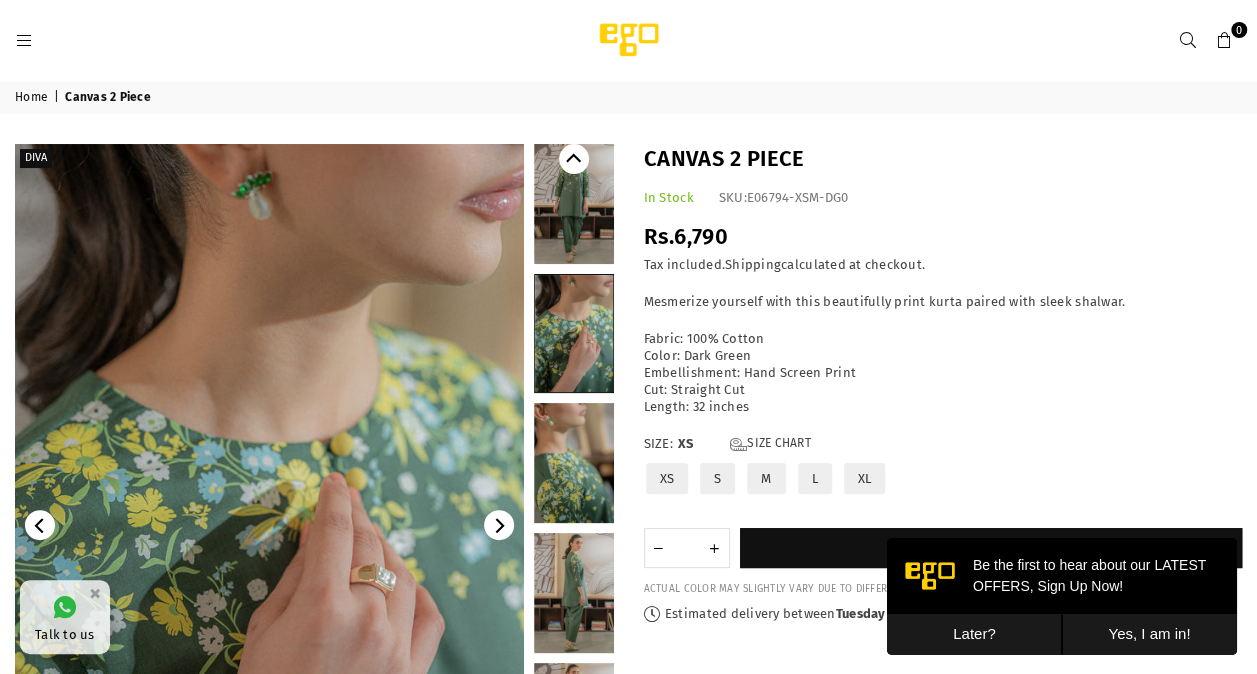 click at bounding box center [574, 463] 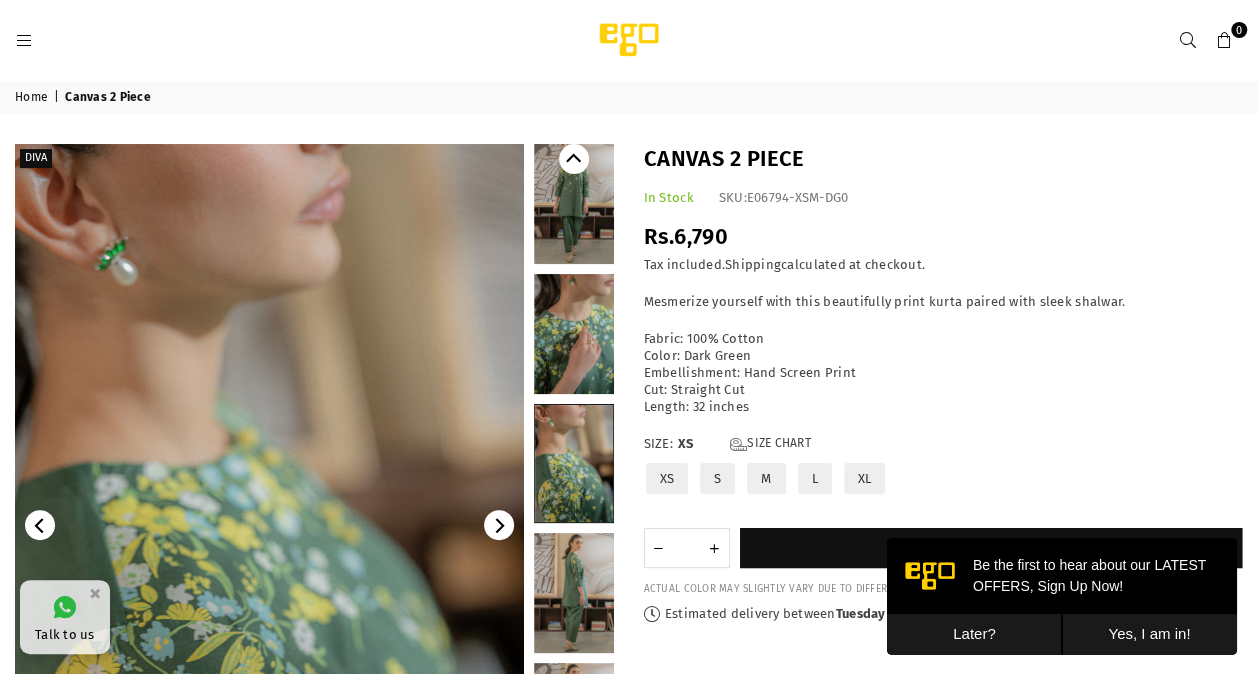click at bounding box center [574, 463] 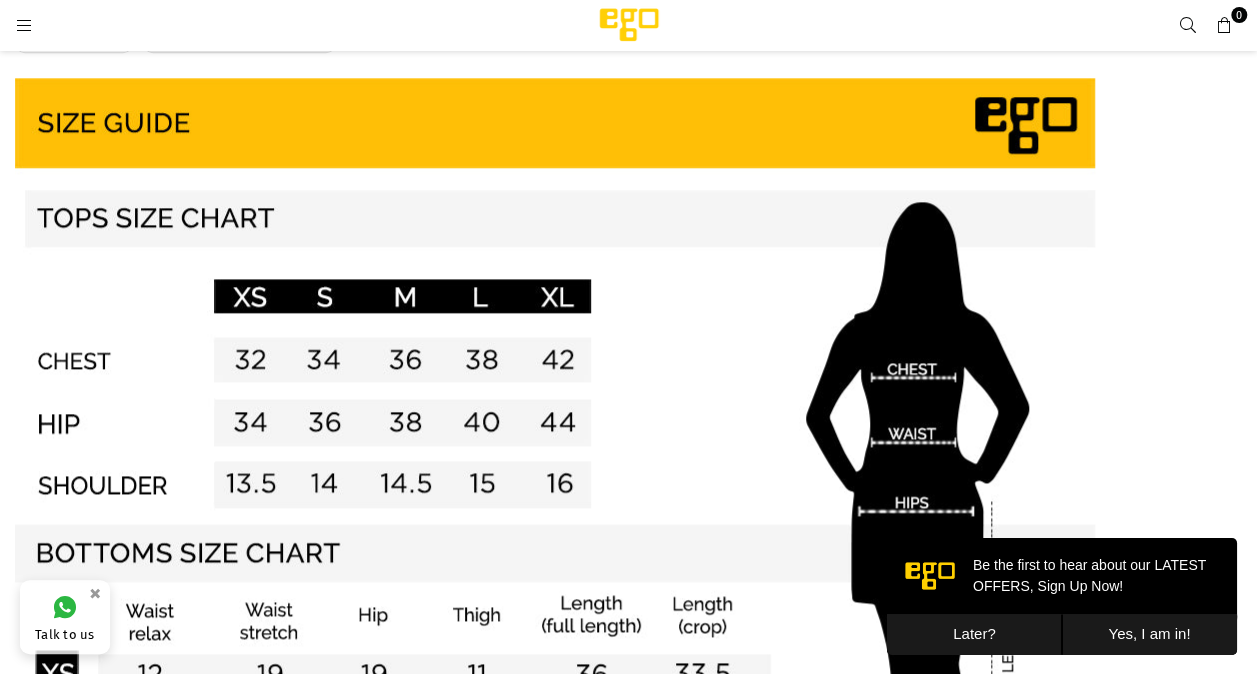 scroll, scrollTop: 995, scrollLeft: 0, axis: vertical 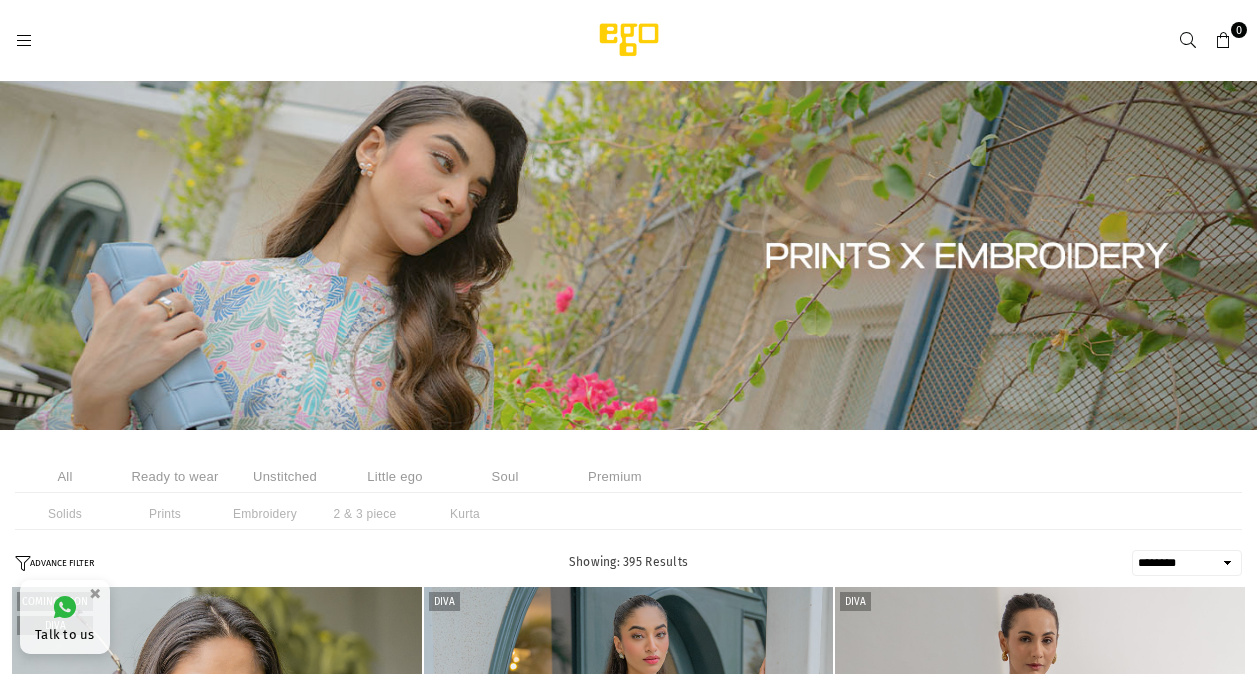 select on "******" 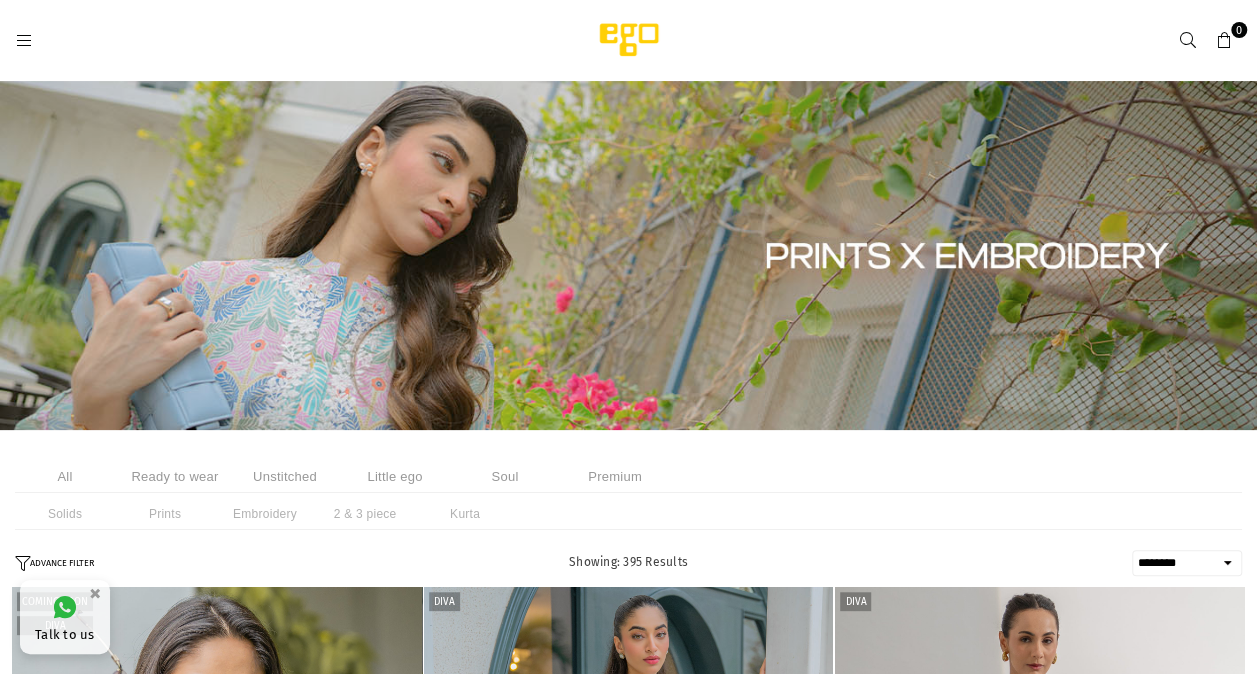scroll, scrollTop: 0, scrollLeft: 0, axis: both 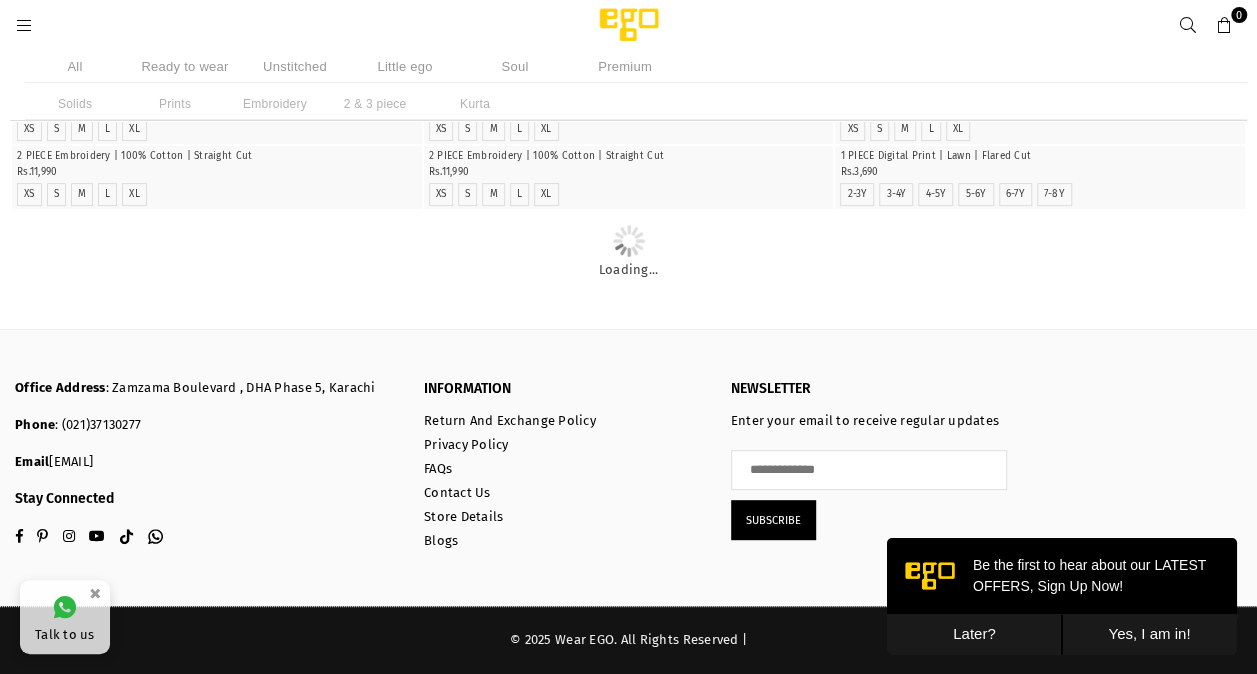 click on "Later?" at bounding box center (974, 634) 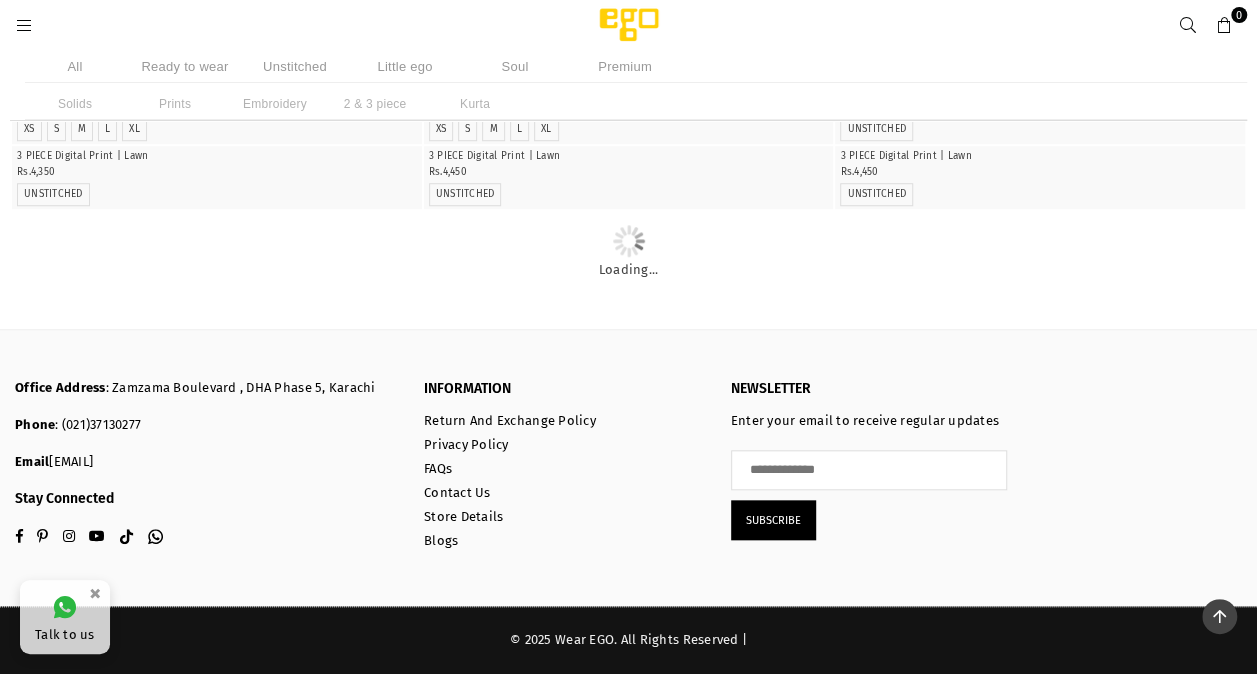 scroll, scrollTop: 13873, scrollLeft: 0, axis: vertical 